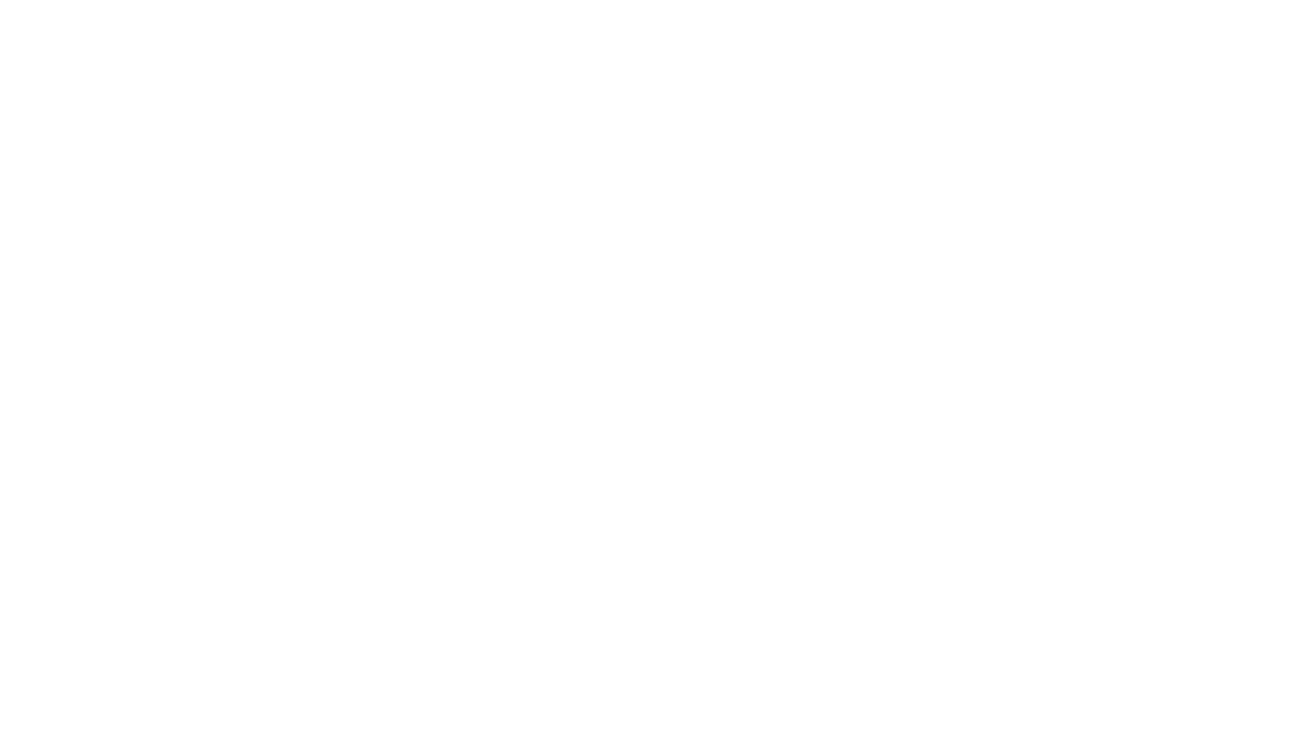 scroll, scrollTop: 0, scrollLeft: 0, axis: both 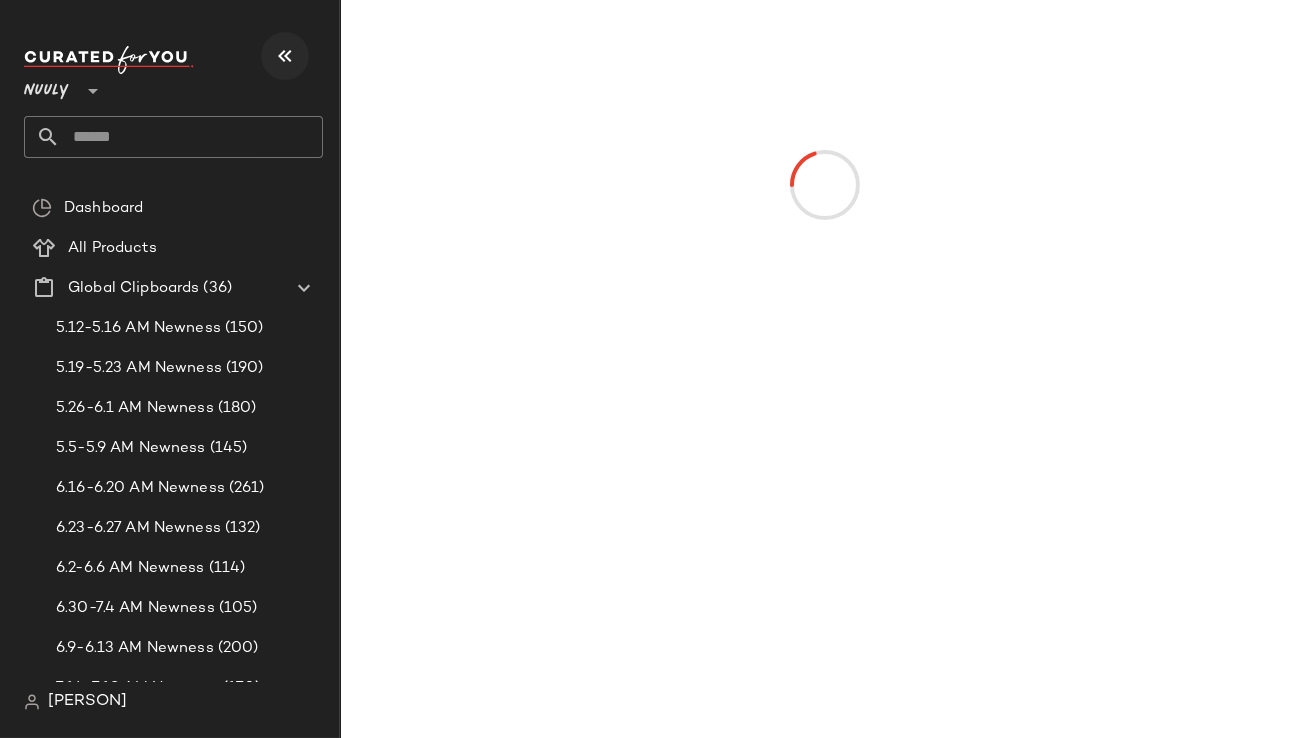 click at bounding box center [285, 56] 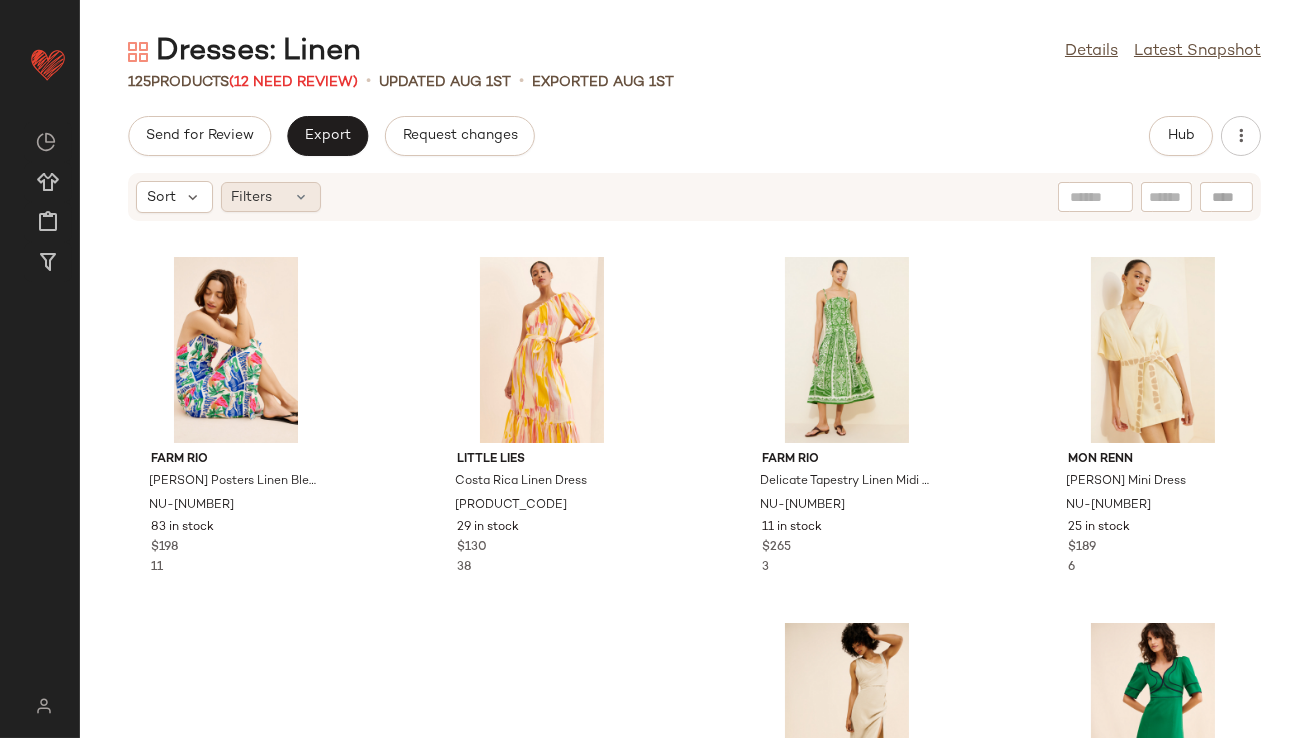click on "Filters" 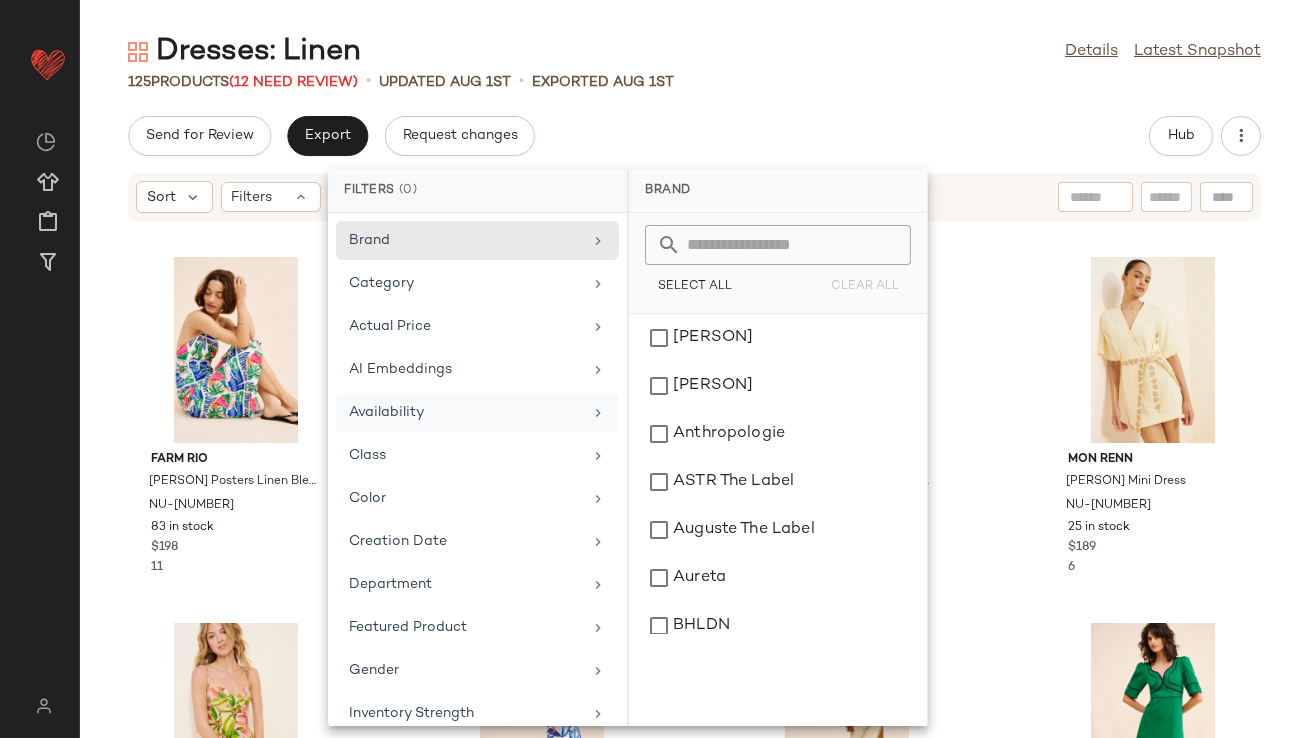 click on "Availability" at bounding box center [465, 412] 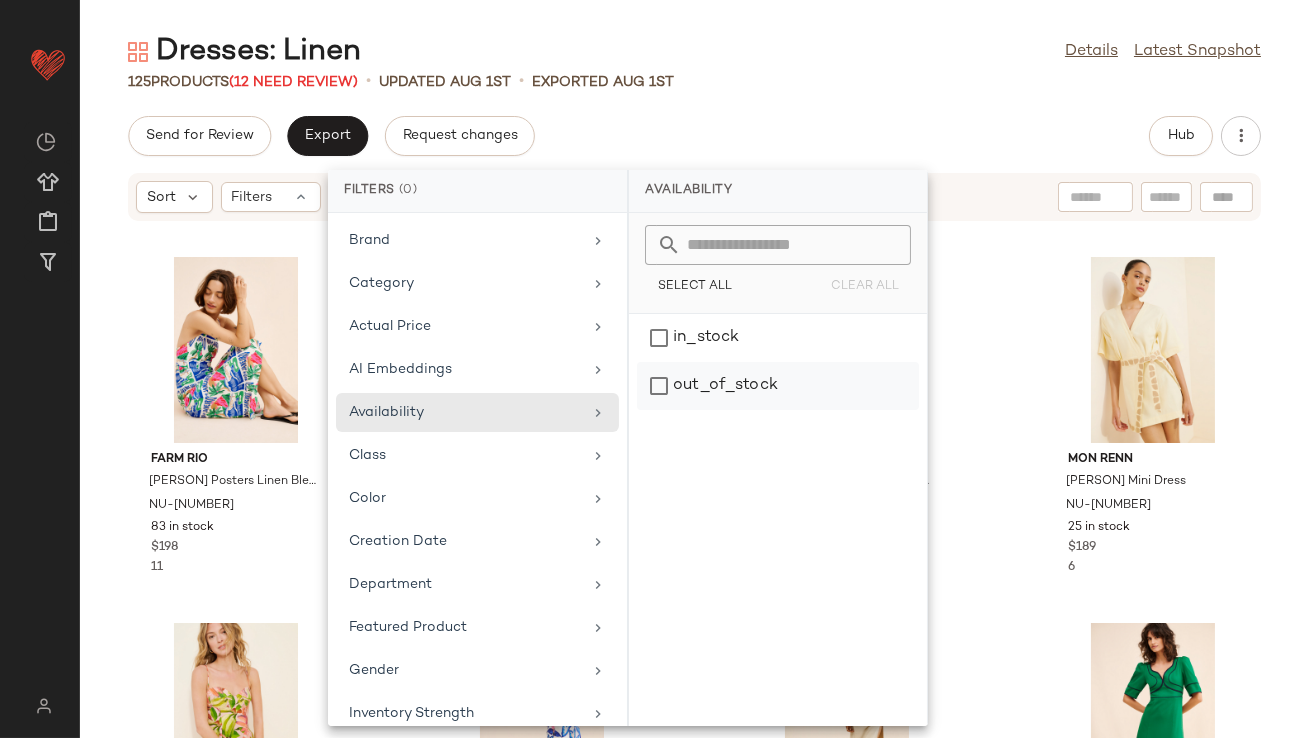 click on "out_of_stock" 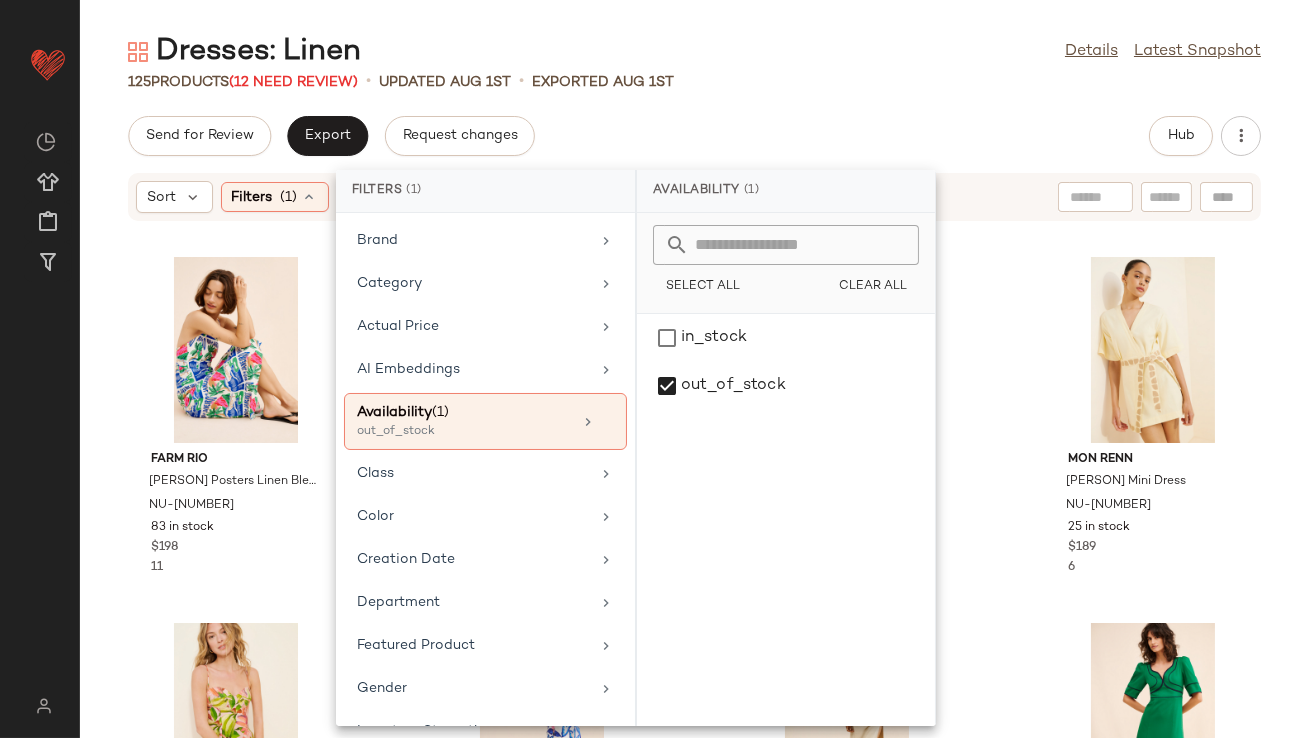 click on "Dresses: Linen Details Latest Snapshot [NUMBER] Products ([NUMBER] Need Review) • updated [DATE] • Exported [DATE] Send for Review Export Request changes Hub Sort Filters ([NUMBER]) Reset [PERSON] Carioca Posters Linen Blend Midi Dress NU-[NUMBER] [NUMBER] in stock $[NUMBER] [NUMBER] Little Lies Costa Rica Linen Dress NU-[NUMBER] [NUMBER] in stock $[NUMBER] [NUMBER] [PERSON] Delicate Tapestry Linen Midi Dress NU-[NUMBER] [NUMBER] in stock $[NUMBER] [NUMBER] MON RENN Acacia Mini Dress NU-[NUMBER] [NUMBER] in stock $[NUMBER] [NUMBER] [PERSON] Linen Sweetheart Slim Mini Dress NU-[NUMBER] [NUMBER] in stock $[NUMBER] [NUMBER] [PERSON] Linen Foliage Midi Dress NU-[NUMBER] [NUMBER] in stock $[NUMBER] [NUMBER] Anthropologie Sleeveless Linen Maxi Dress NU-[NUMBER] [NUMBER] in stock $[NUMBER] [NUMBER] [PERSON] Sonia Contrast Piped Midi Dress NU-[NUMBER] [NUMBER] in stock $[NUMBER] [NUMBER] Anthropologie Asymmetrical Open-Back Linen Midi Dress NU-[NUMBER] [NUMBER] in stock $[NUMBER] [NUMBER] Anthropologie NU-[NUMBER] [NUMBER] in stock $[NUMBER] [NUMBER] [PERSON] [NUMBER] in stock $[NUMBER]" at bounding box center (694, 385) 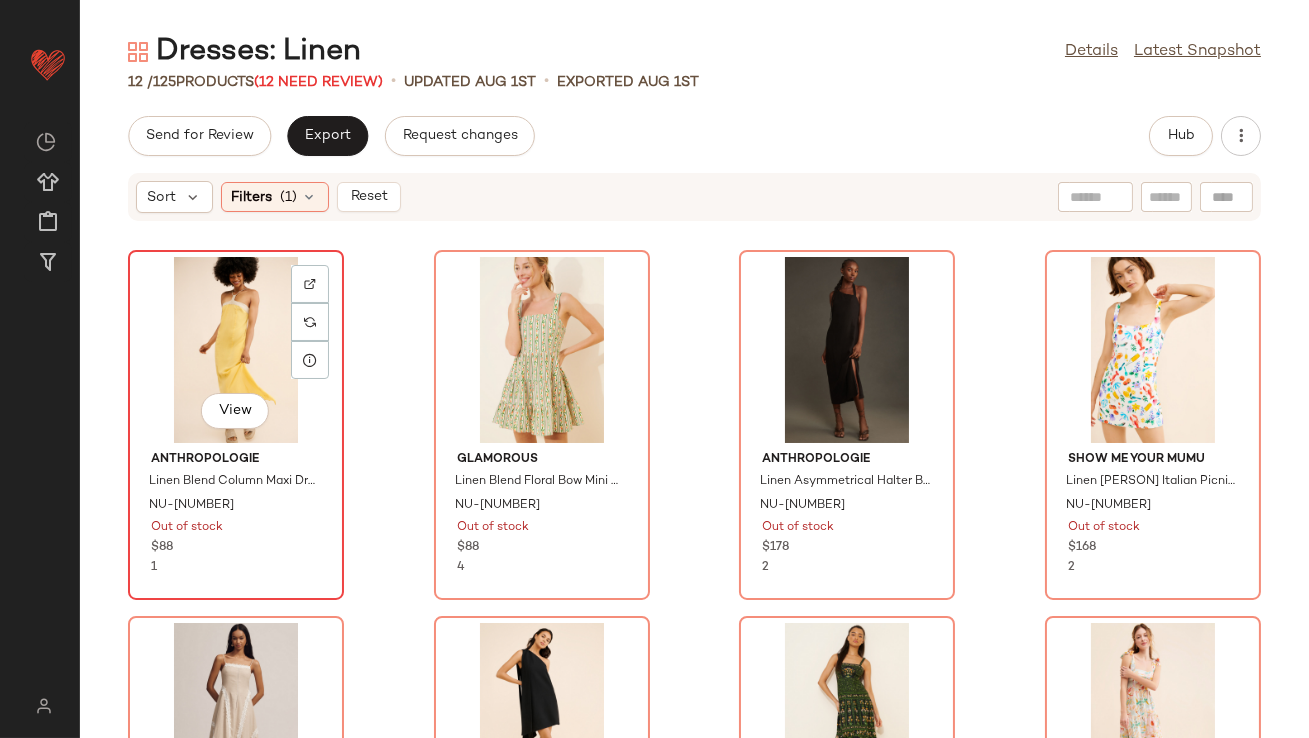 click on "View" 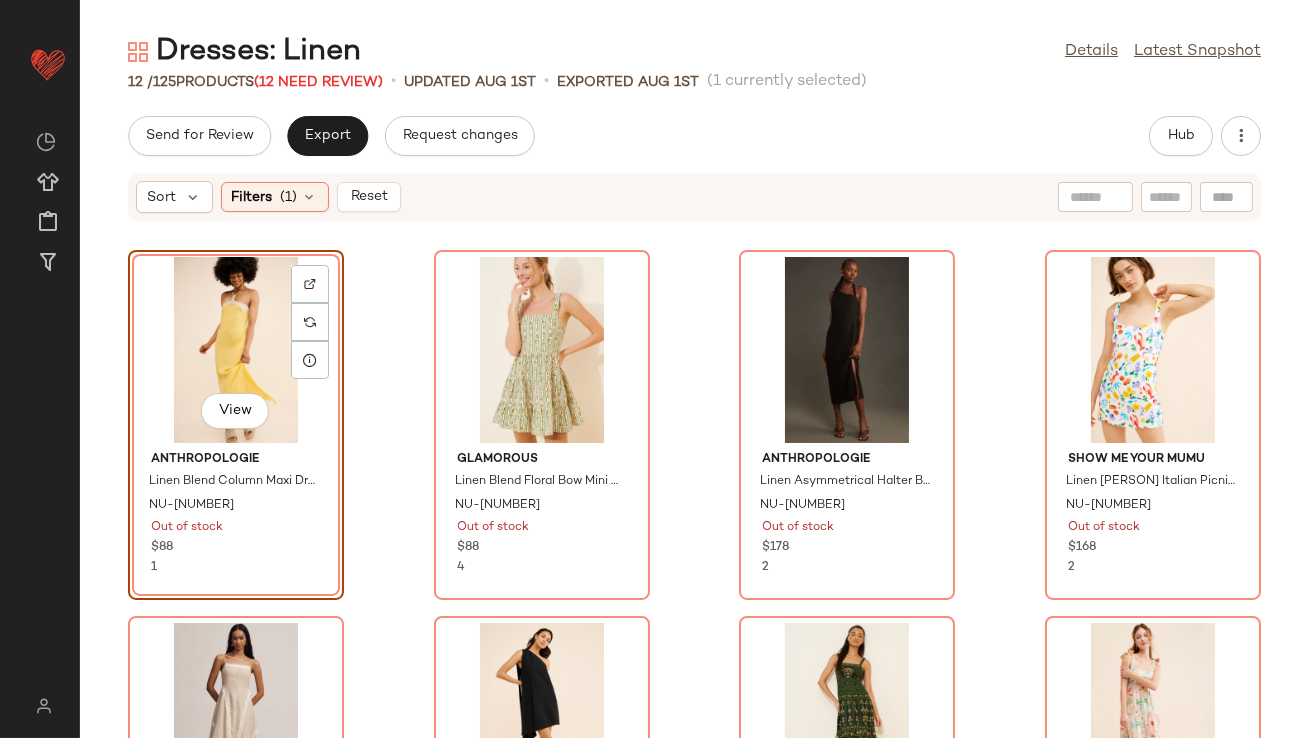 scroll, scrollTop: 609, scrollLeft: 0, axis: vertical 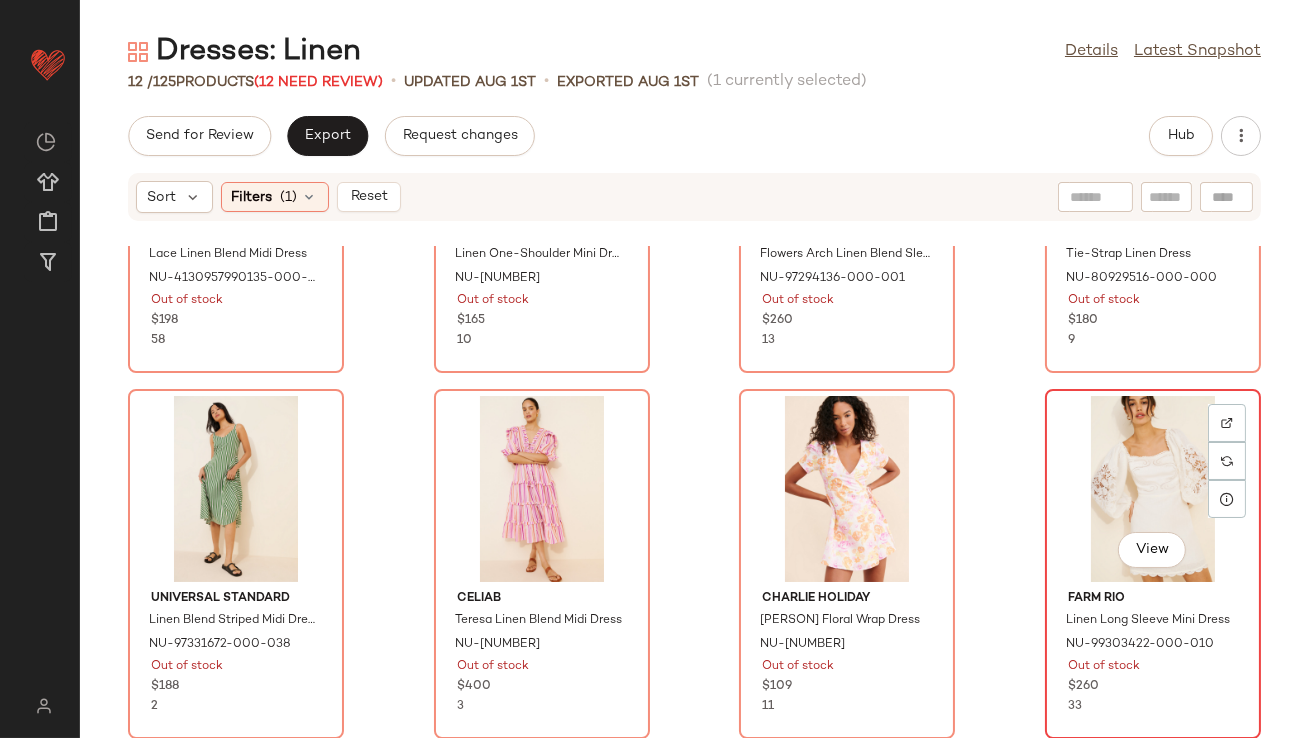 click on "View" 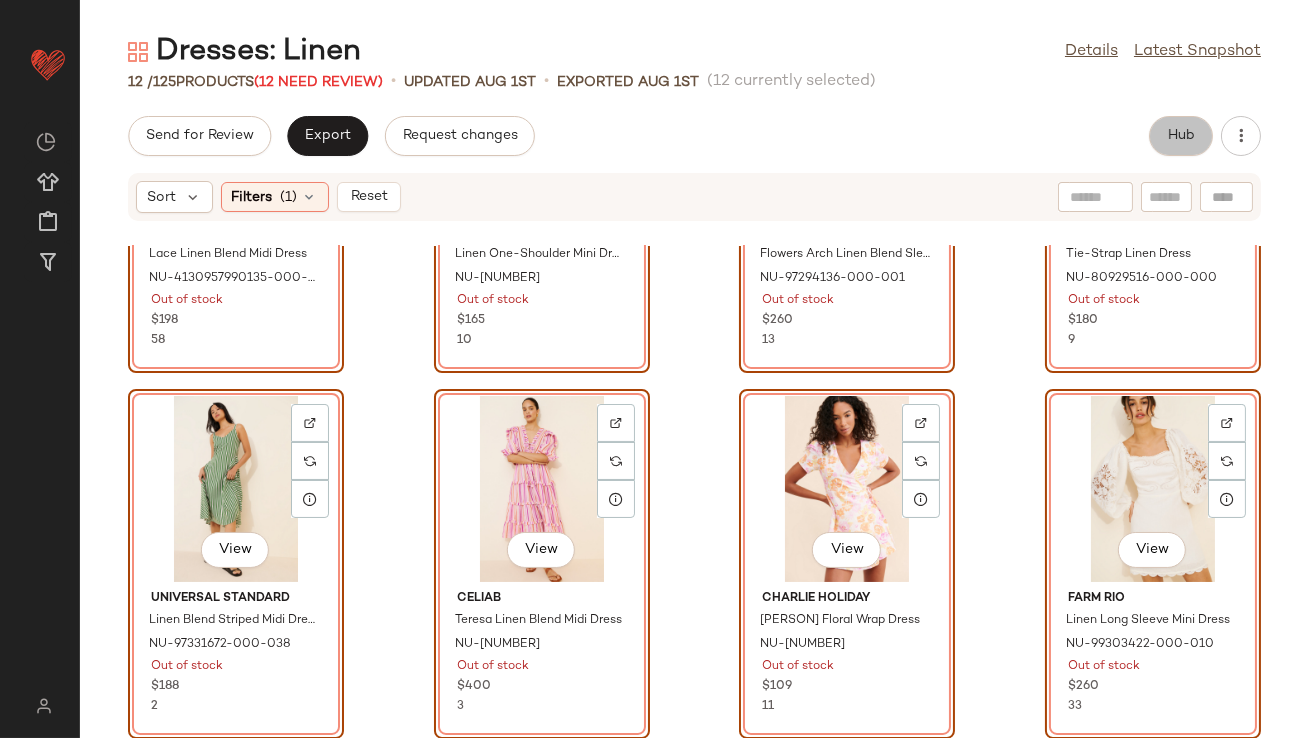 click on "Hub" at bounding box center (1181, 136) 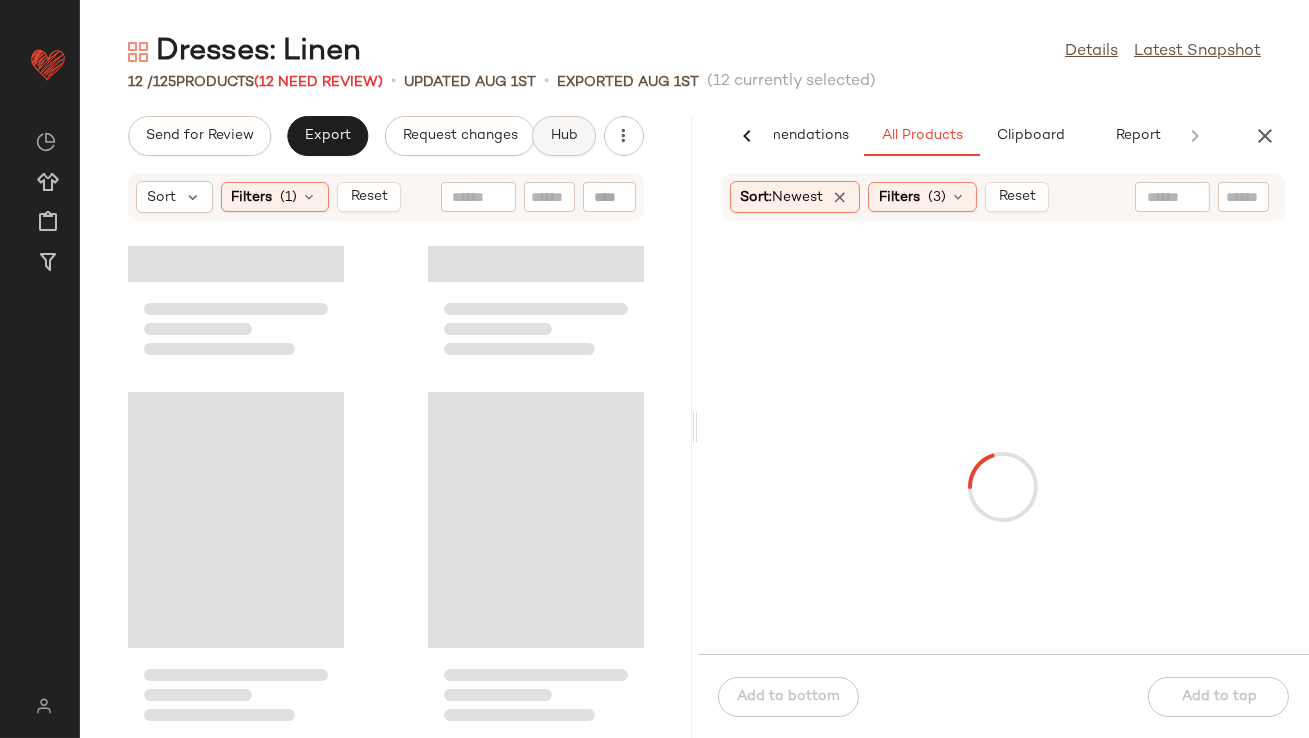 scroll, scrollTop: 0, scrollLeft: 112, axis: horizontal 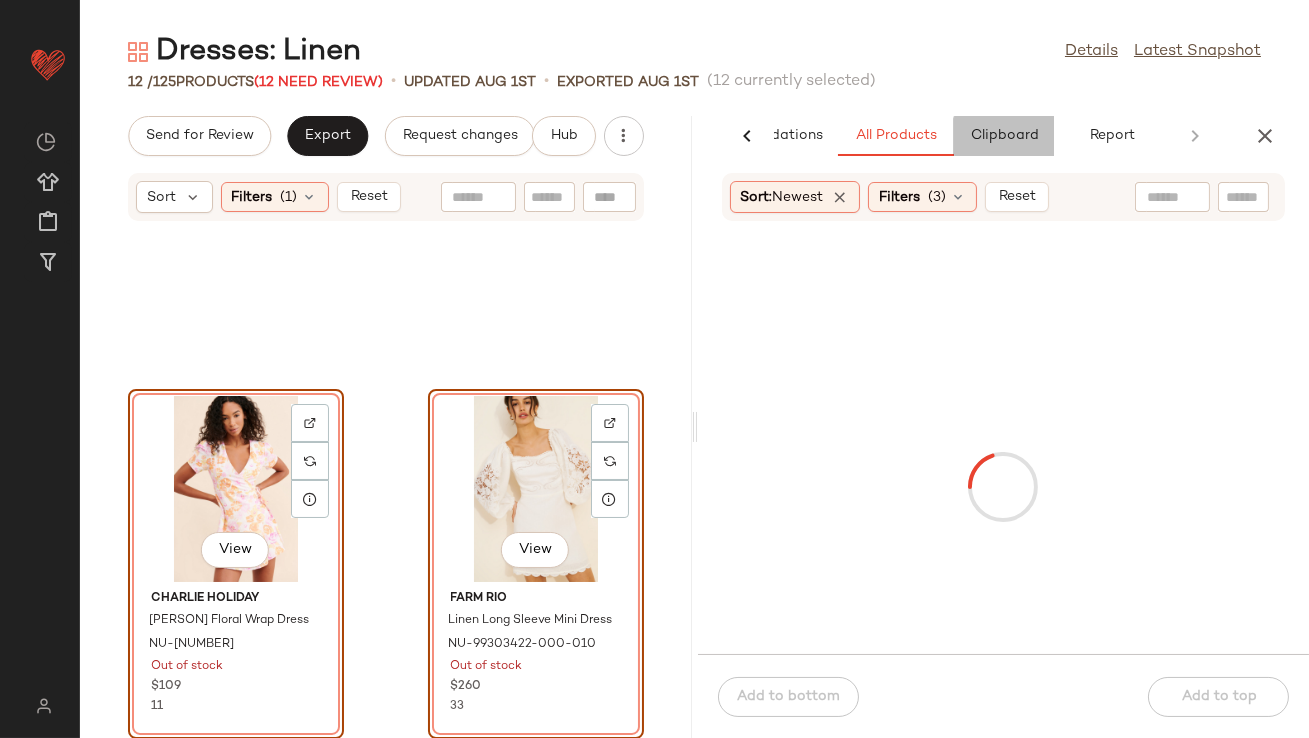 click on "Clipboard" 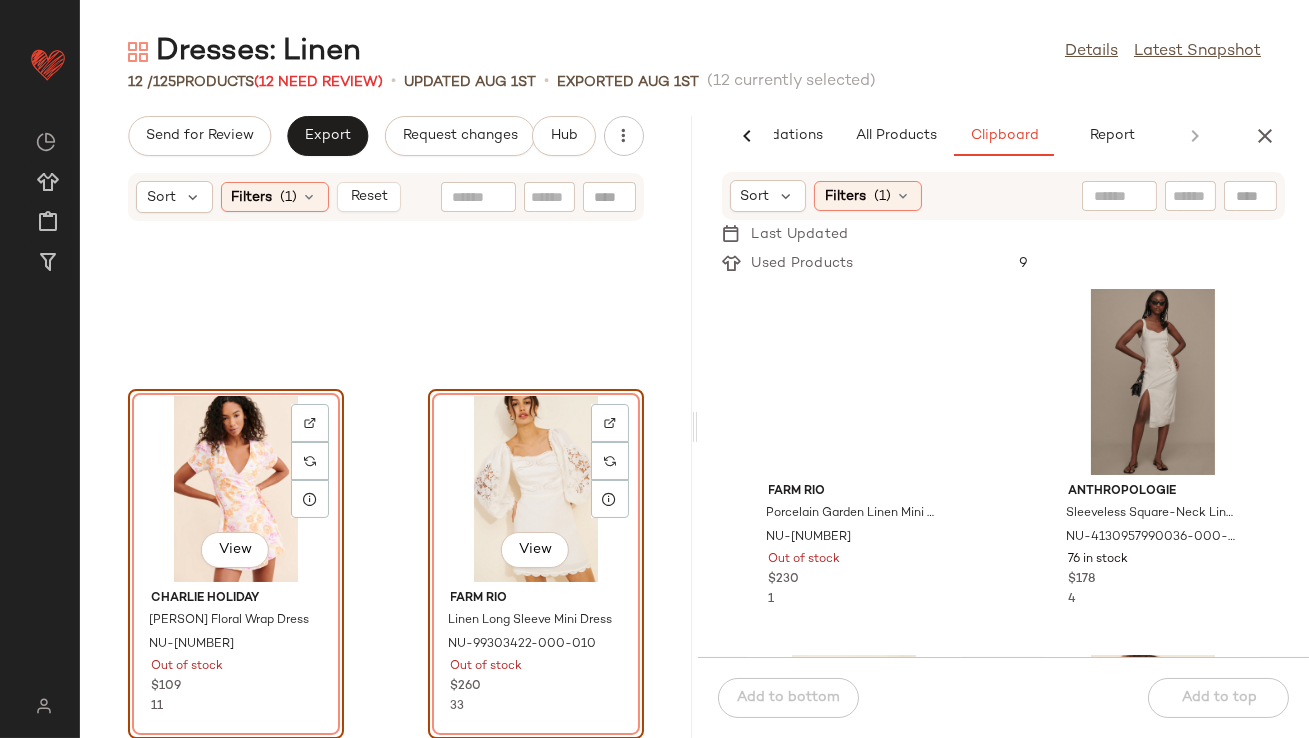 click on "View" 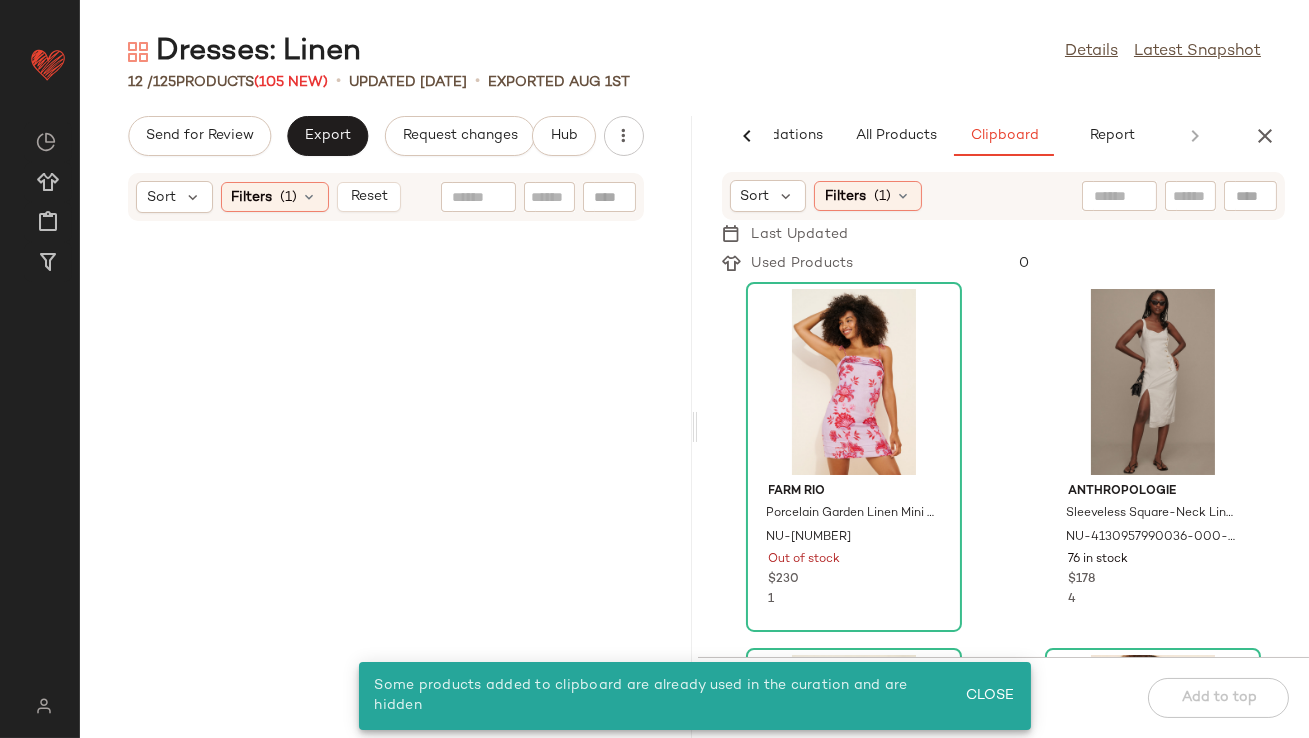scroll, scrollTop: 0, scrollLeft: 0, axis: both 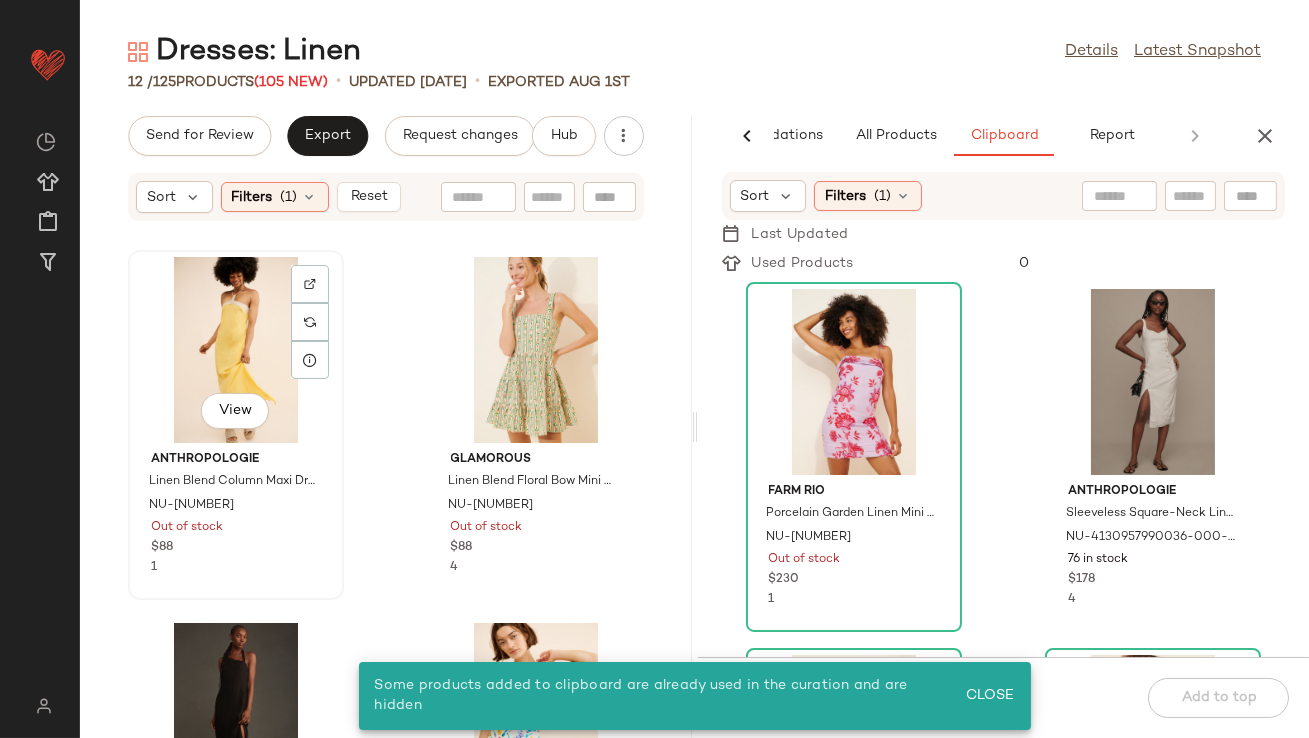 click on "View" 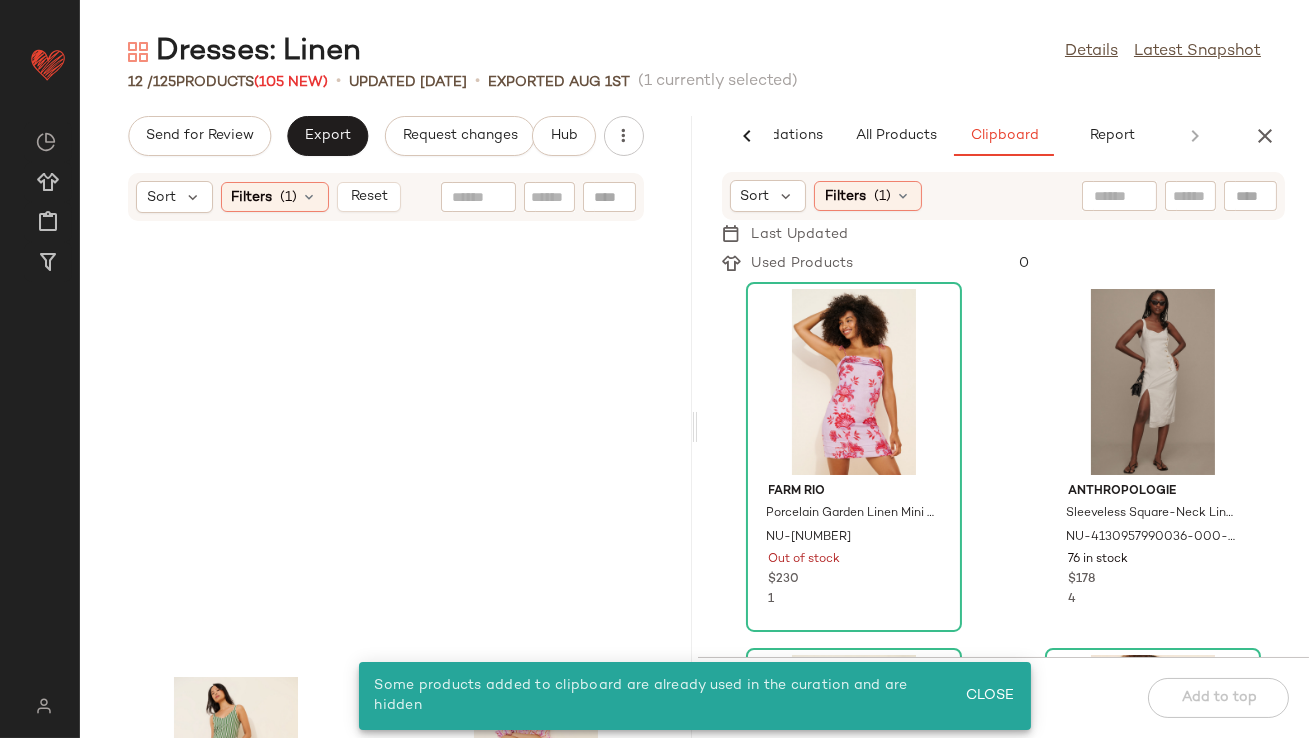 scroll, scrollTop: 1707, scrollLeft: 0, axis: vertical 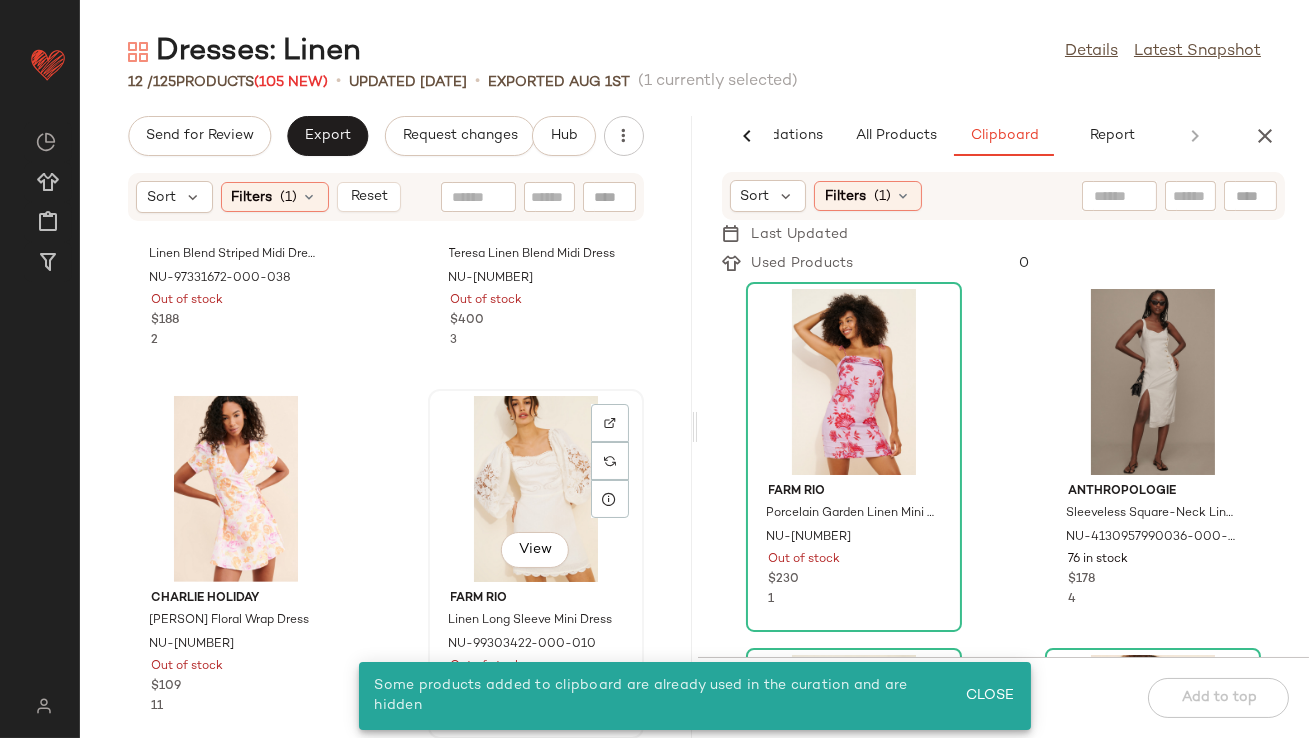click on "View" 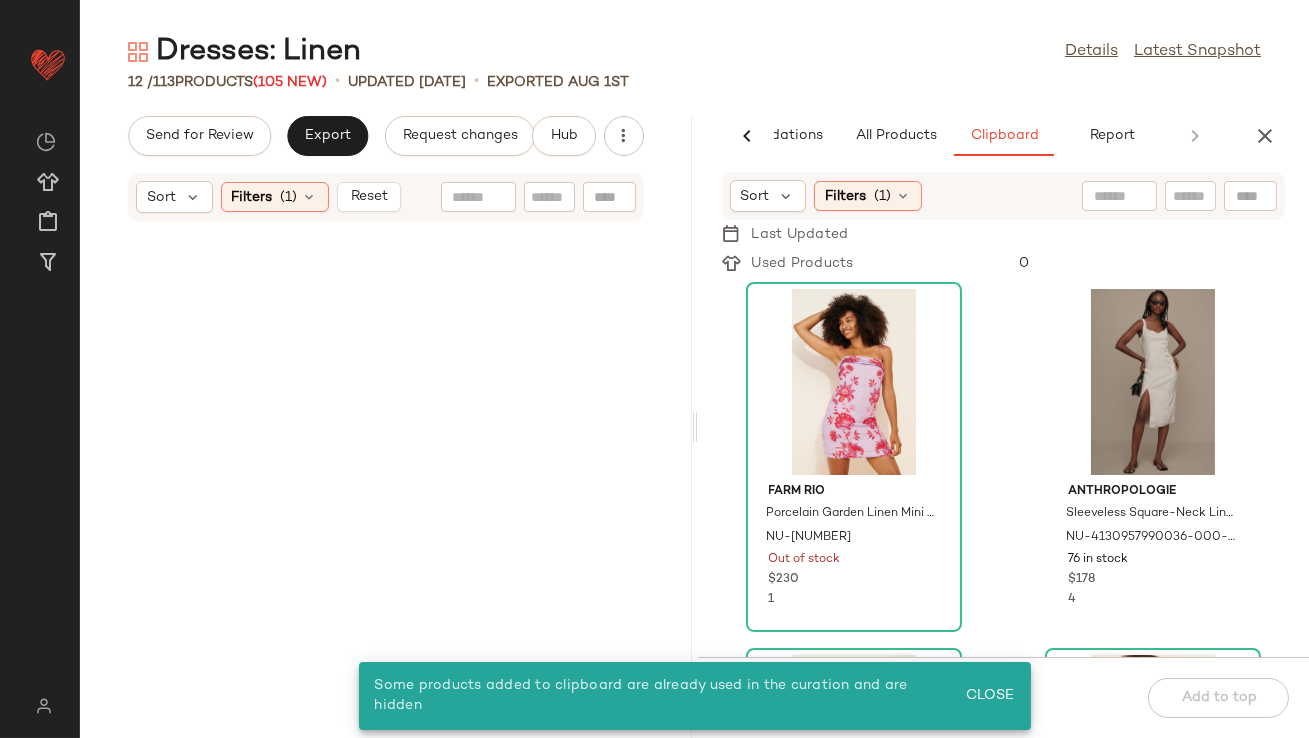 scroll, scrollTop: 0, scrollLeft: 0, axis: both 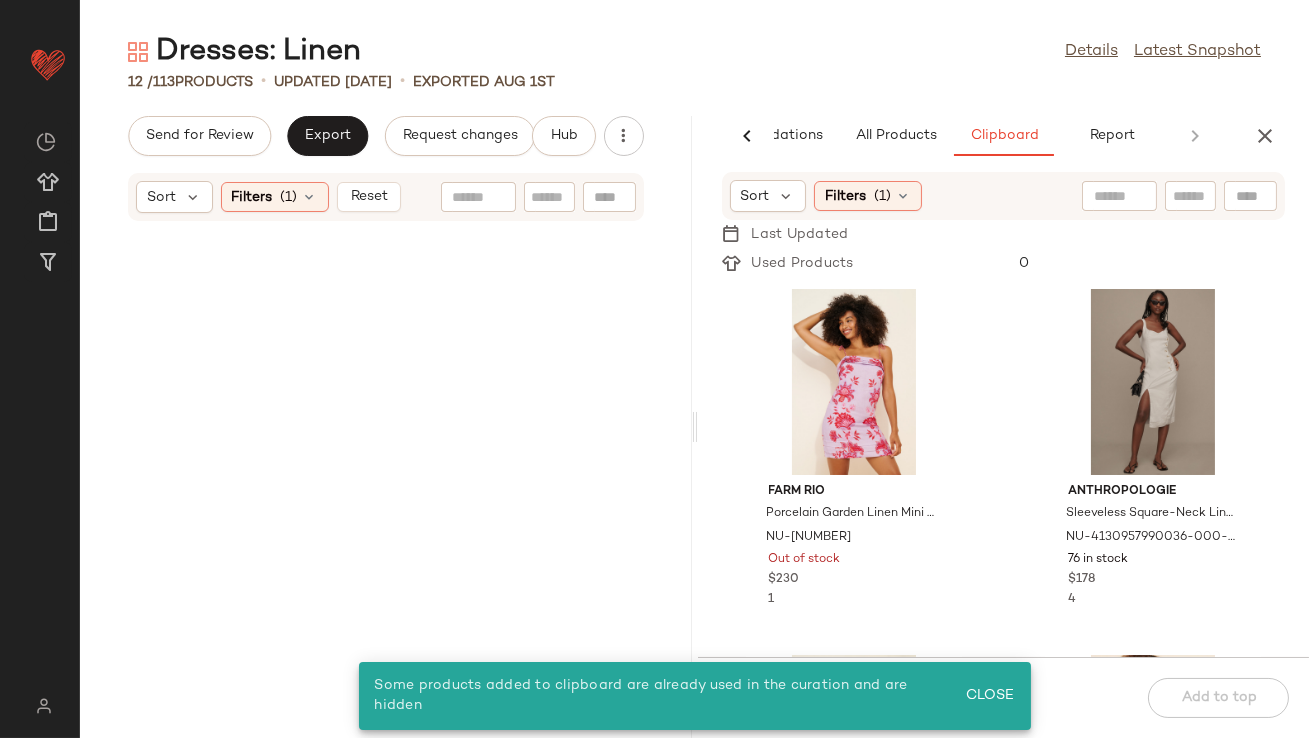 click on "Sort  Filters  (1)   Reset" at bounding box center (386, 197) 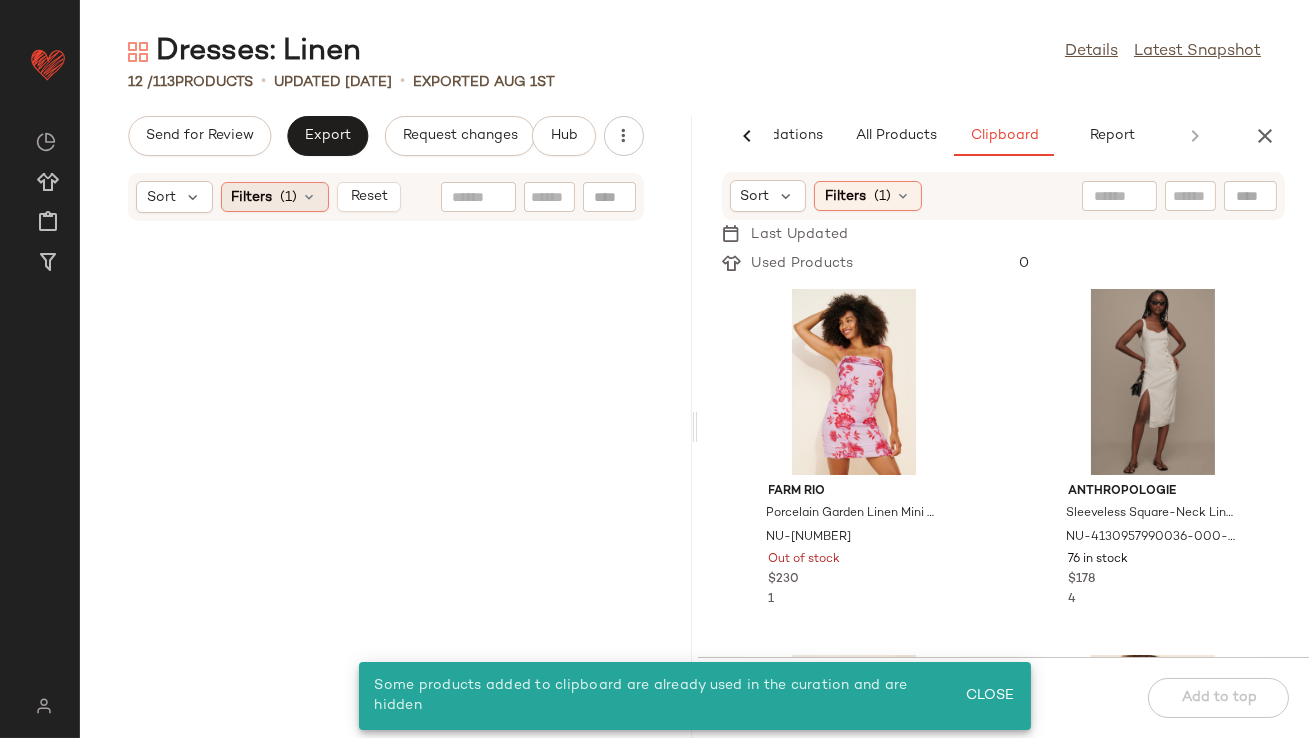 click at bounding box center [310, 197] 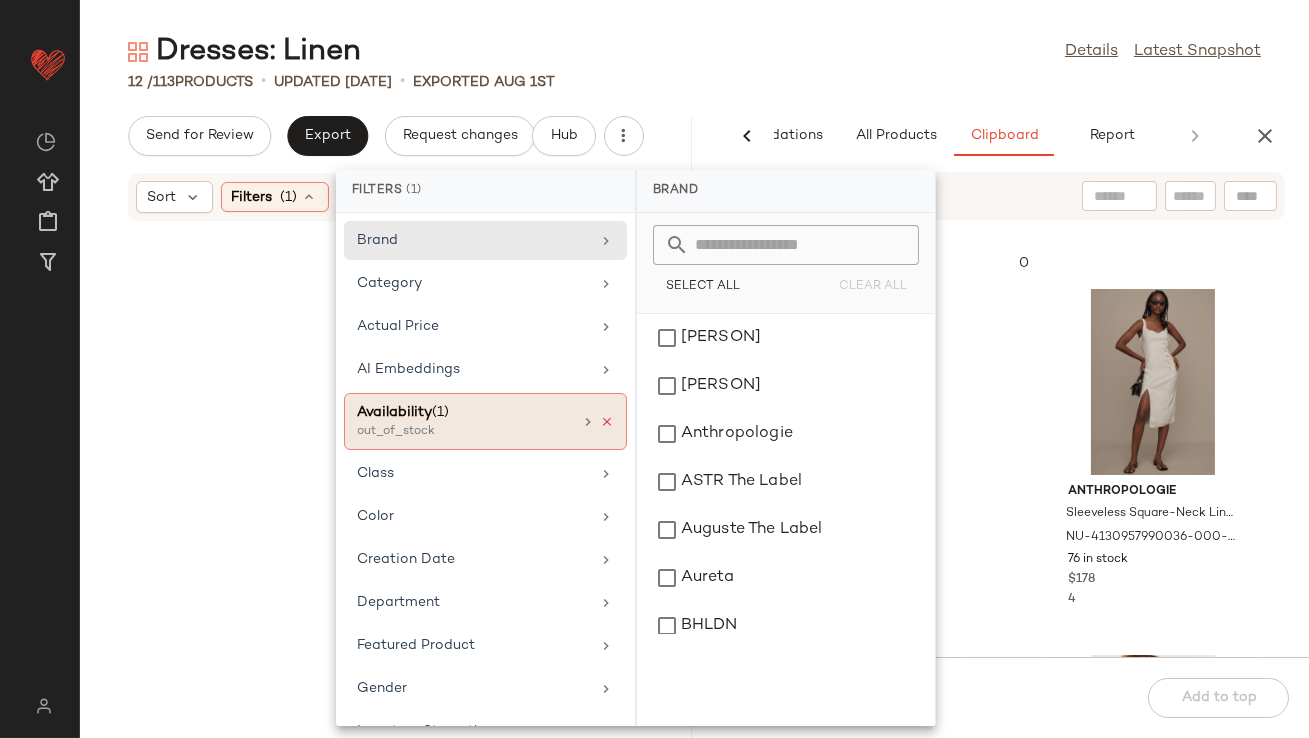 click at bounding box center (607, 422) 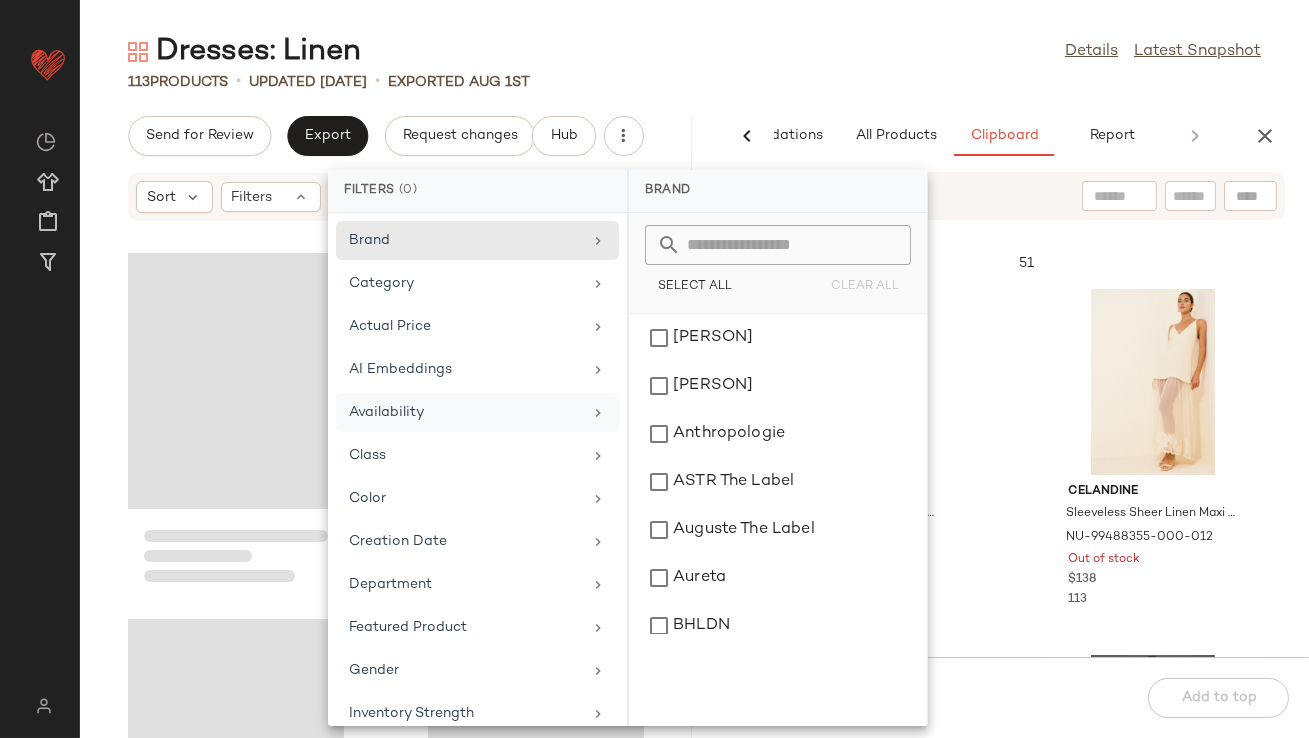 click on "Dresses: Linen Details Latest Snapshot [NUMBER] Products • updated [DATE] • Exported [DATE] Send for Review Export Request changes Hub Sort Filters AI Recommendations All Products Clipboard Report Sort: Newest Filters ([NUMBER]) Reset Sort Filters ([NUMBER]) Last Updated Used Products [NUMBER] [PERSON] Porcelain Garden Linen Mini Dress NU-[NUMBER] Out of stock $[NUMBER] [NUMBER] Celandine Sleeveless Sheer Linen Maxi Slip Dress NU-[NUMBER] Out of stock $[NUMBER] [NUMBER] [PERSON] [PERSON] Fiyet Asymmetrical Dress NU-[NUMBER] [NUMBER] in stock $[NUMBER] [NUMBER] Anthropologie Off-The-Shoulder Linen Mini Dress NU-[NUMBER] [NUMBER] in stock $[NUMBER] [NUMBER] Celandine Linen-Blend Halter Side-Slit Maxi Dress NU-[NUMBER] [NUMBER] in stock $[NUMBER] [NUMBER] Exquise Tobie Linen Mini Dress NU-[NUMBER] [NUMBER] in stock $[NUMBER] [NUMBER] Anthropologie Linen Wrap Mini Dress NU-[NUMBER] [NUMBER] in stock $[NUMBER] [NUMBER] Flat White Ruched Mini Dress NU-[NUMBER] [NUMBER] in stock $[NUMBER] [NUMBER] Add to bottom Add to top" at bounding box center (694, 385) 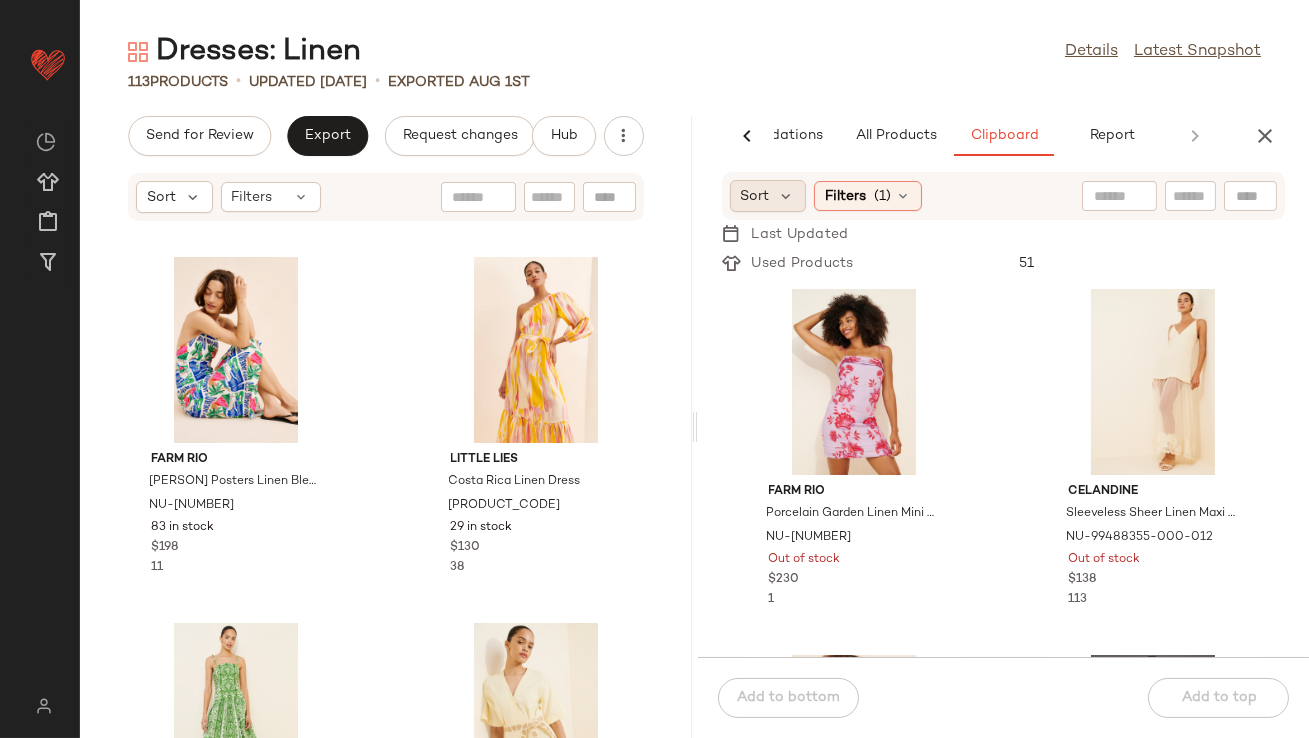 click on "Sort" 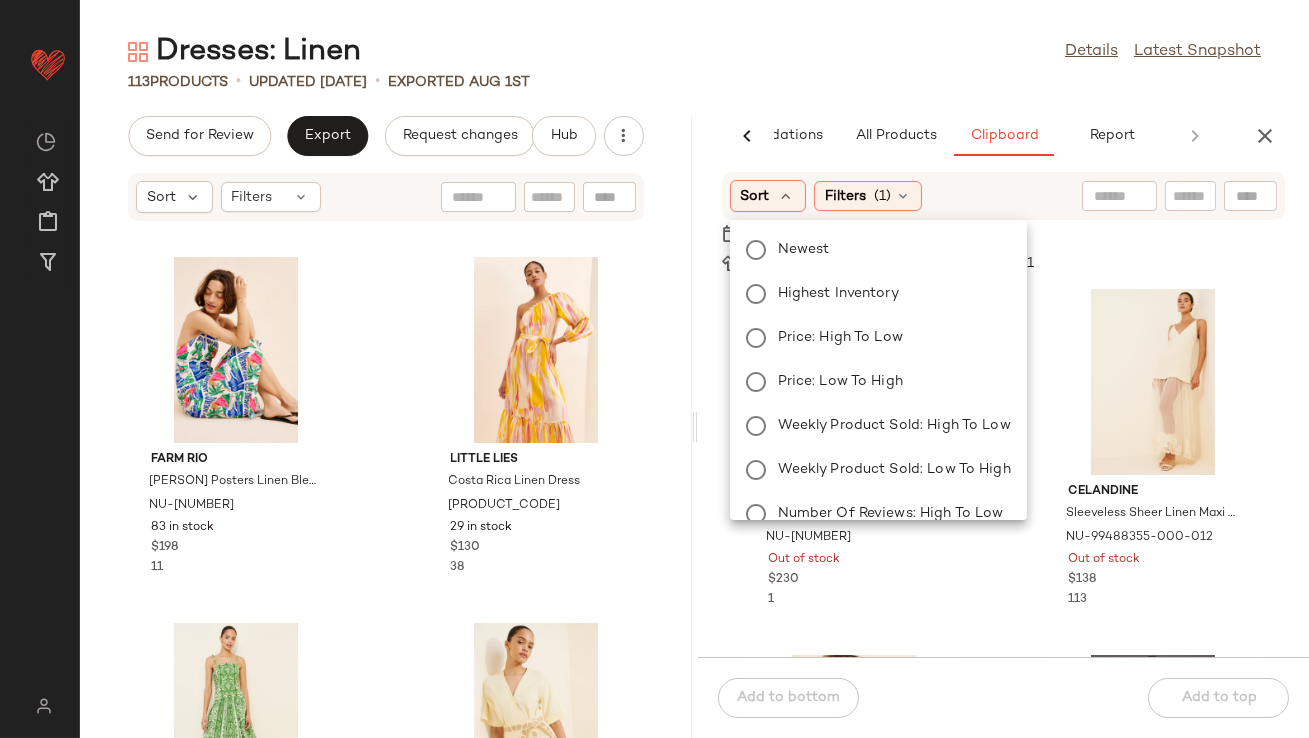 click on "Newest Highest Inventory Price: High to Low Price: Low to High Weekly Product Sold: High to Low Weekly Product Sold: Low to High Number Of Reviews: High to Low Number Of Reviews: Low to High Overall Star Rating: High to Low Overall Star Rating: Low to High" 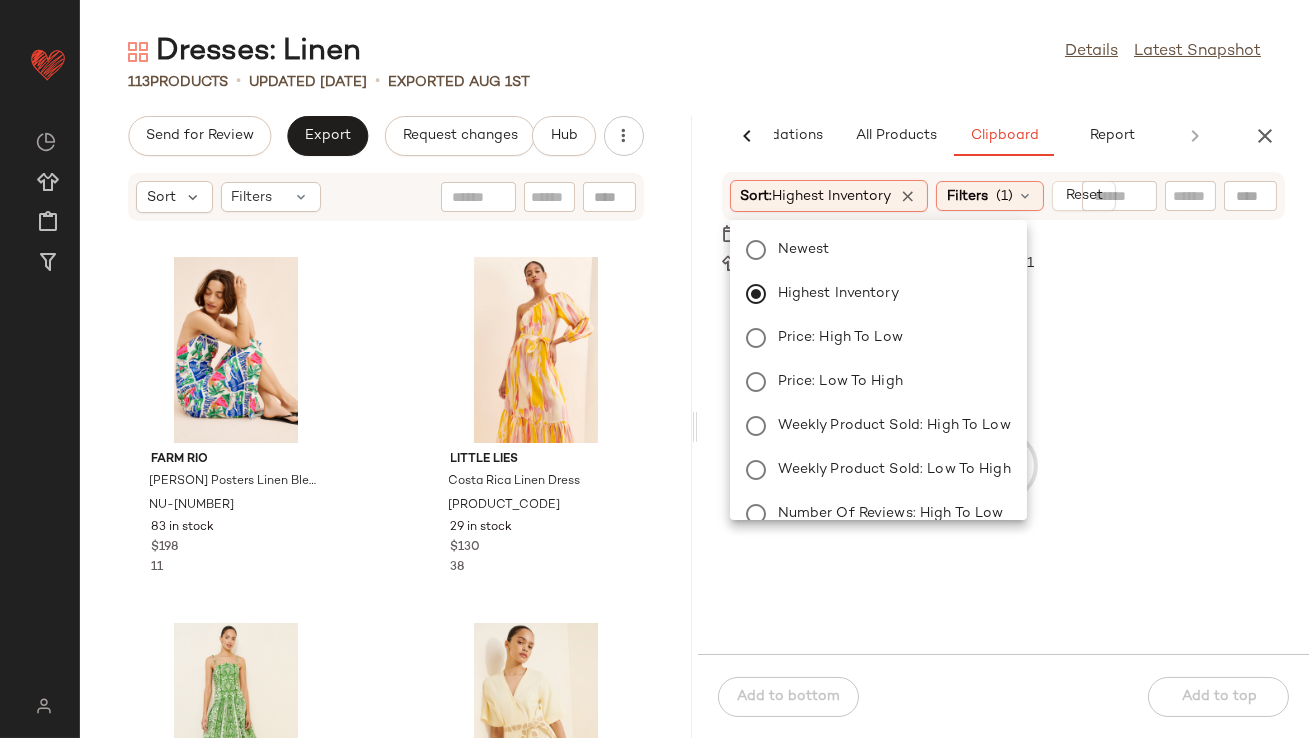click at bounding box center (748, 136) 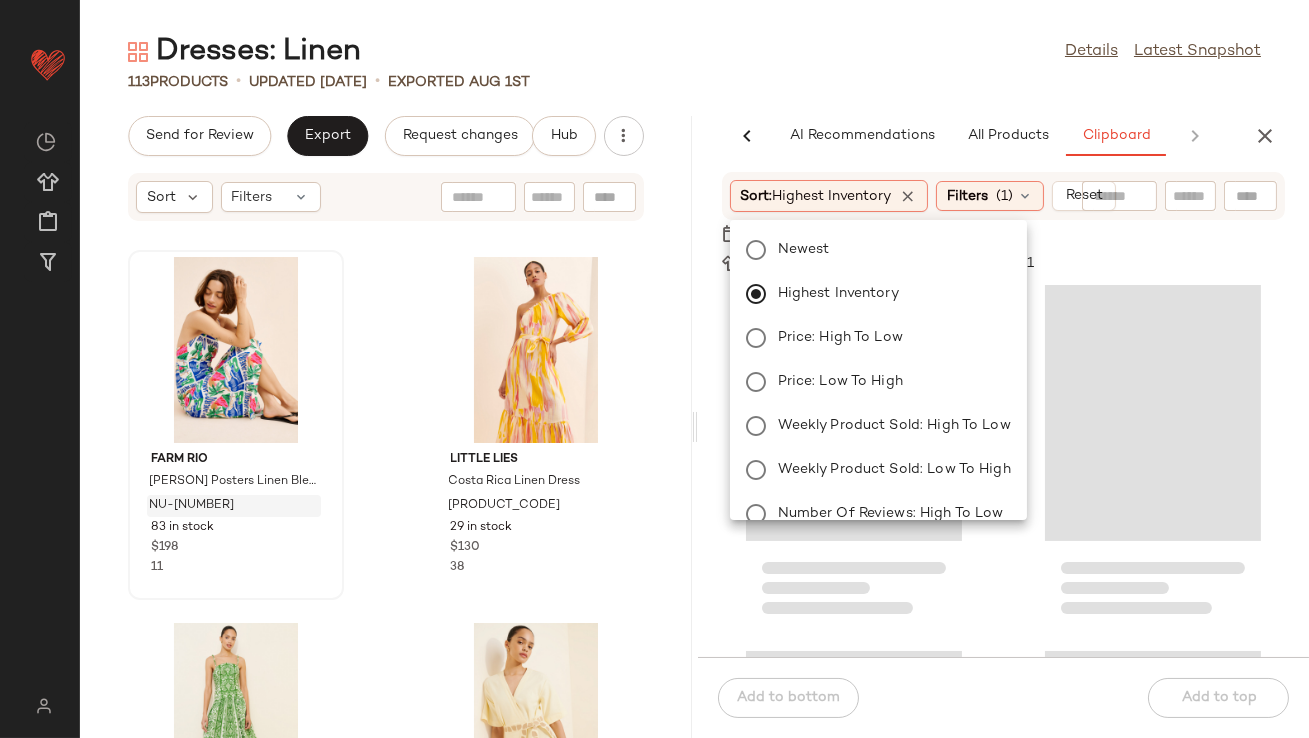 scroll, scrollTop: 0, scrollLeft: 0, axis: both 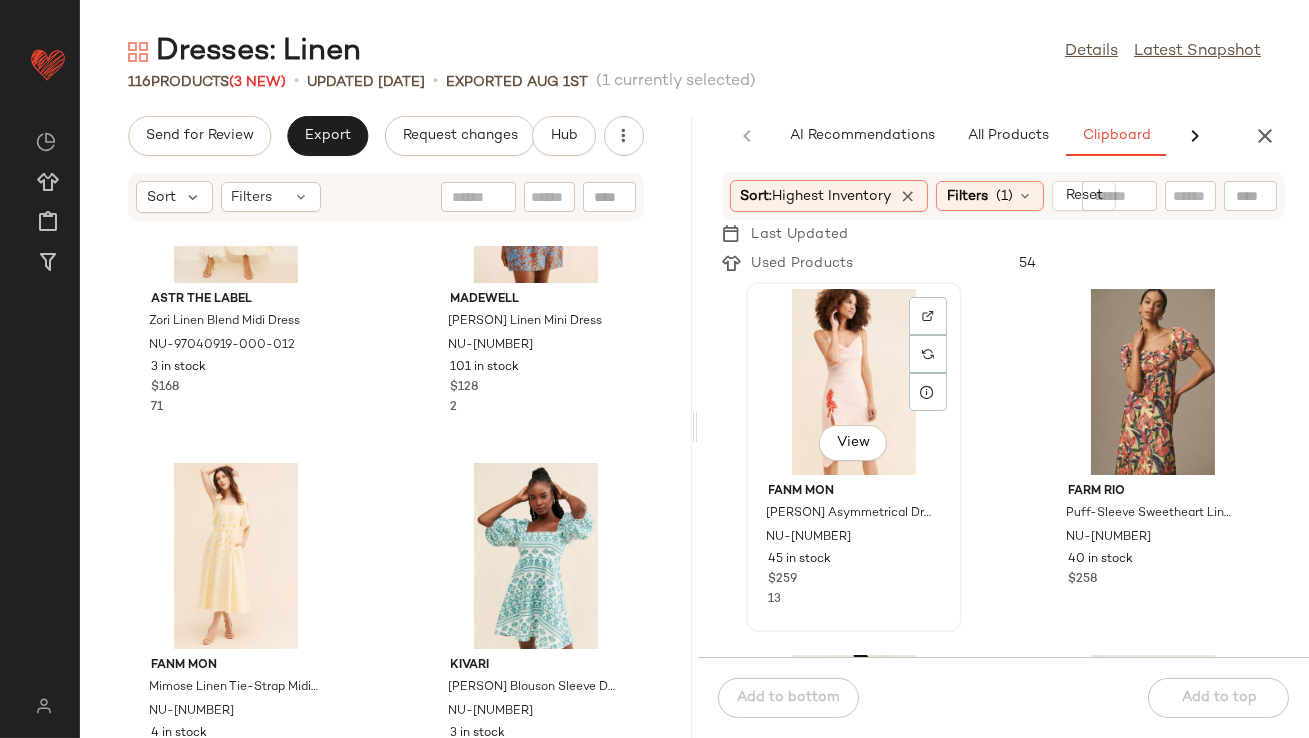 click on "View" 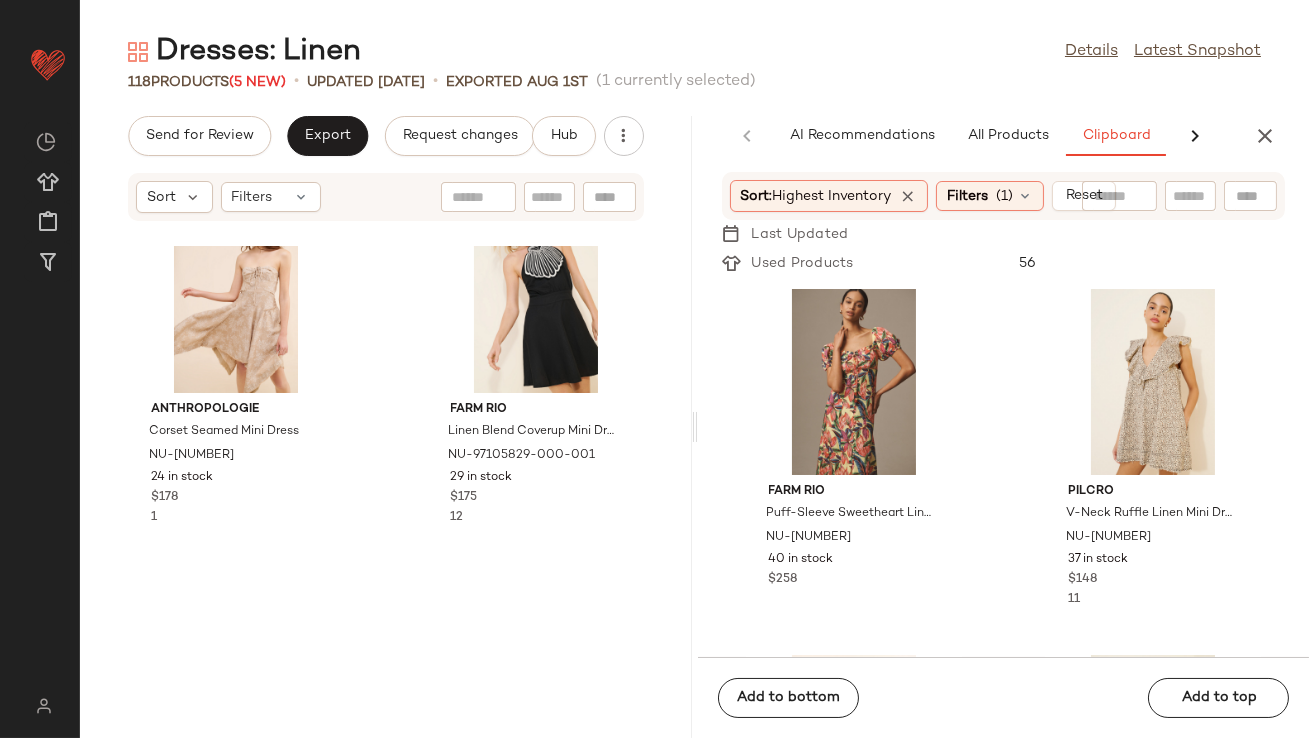 scroll, scrollTop: 8601, scrollLeft: 0, axis: vertical 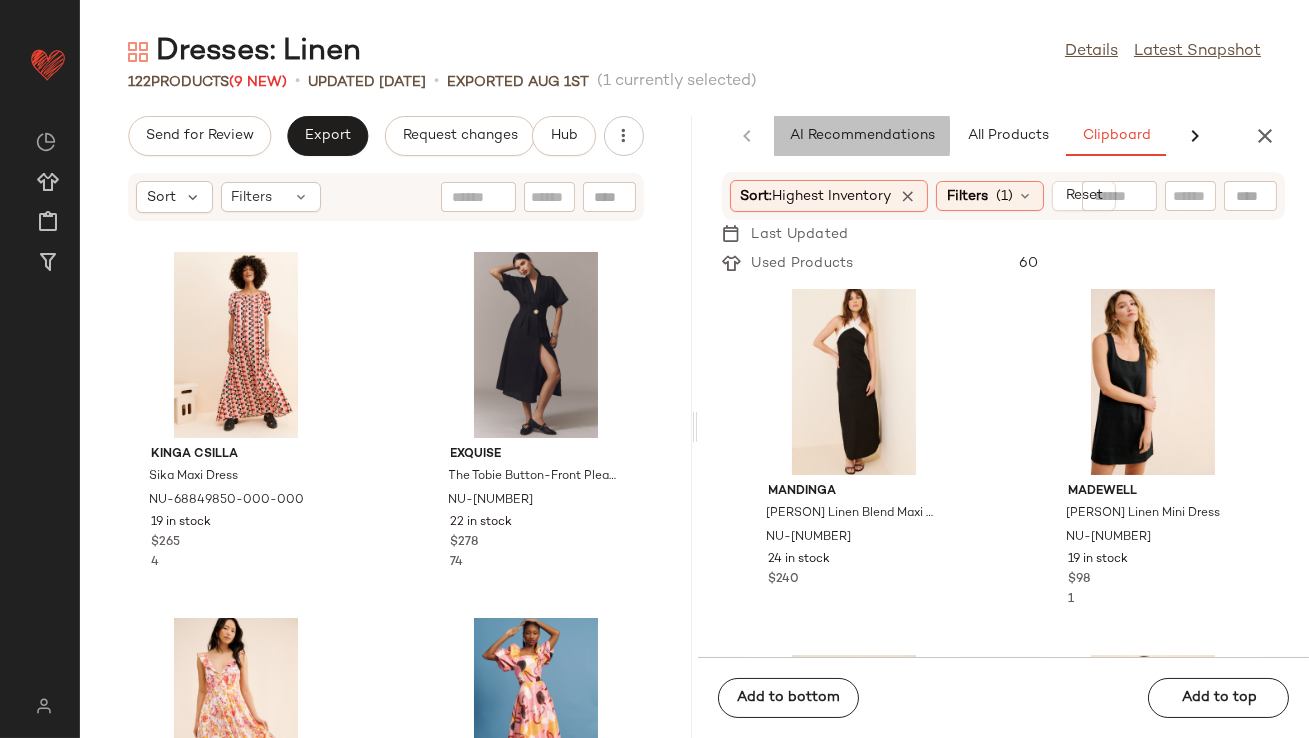 click on "AI Recommendations" 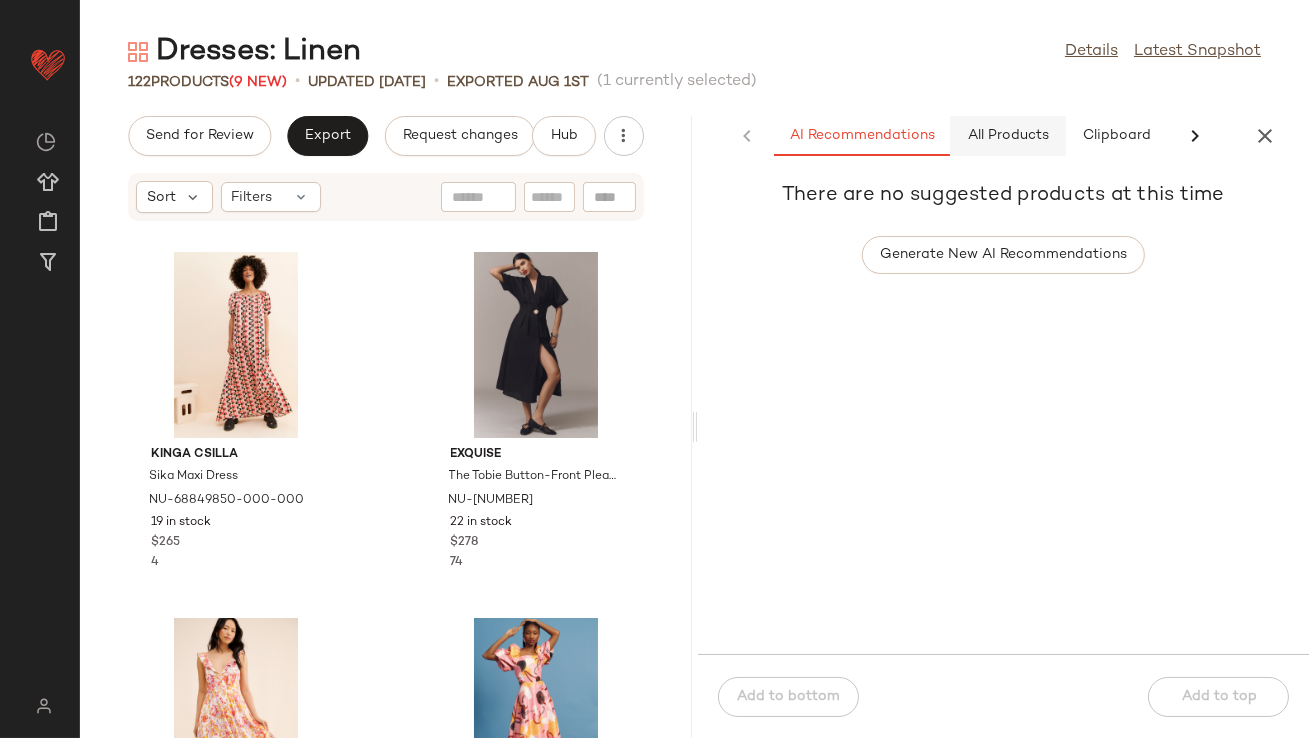 click on "All Products" 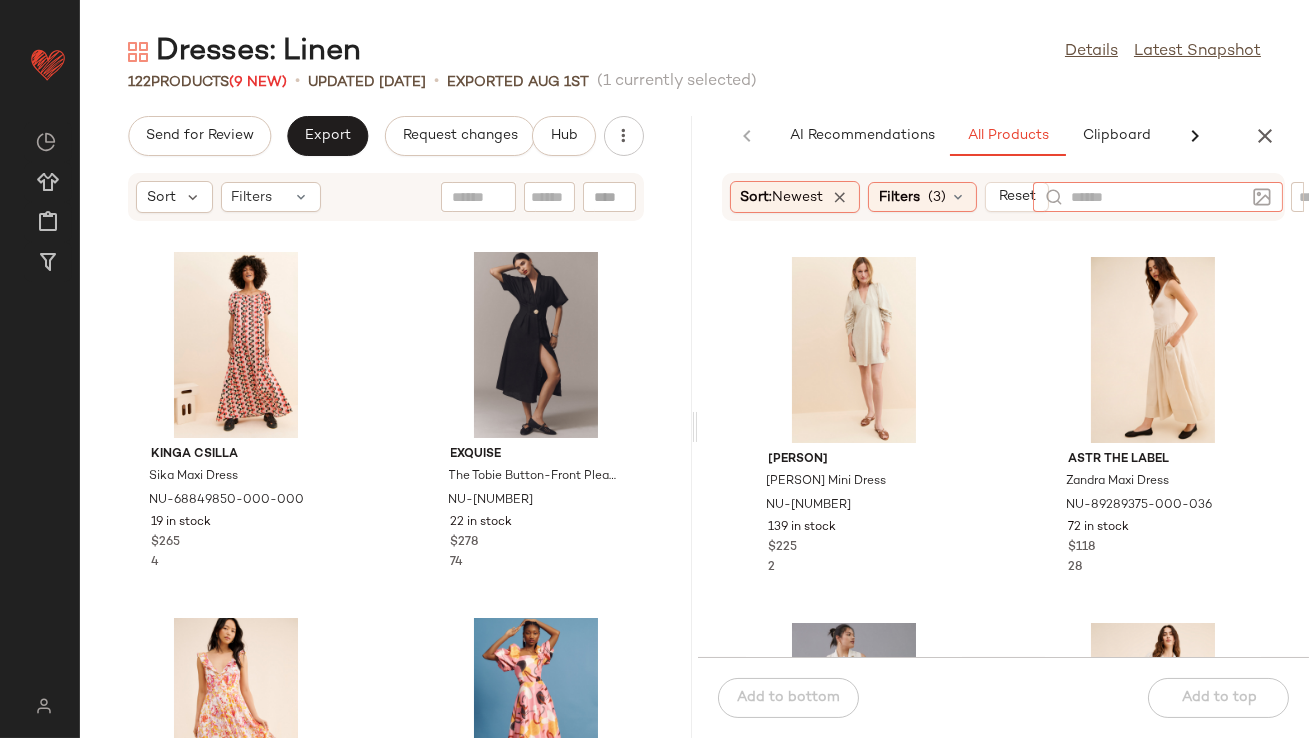 click 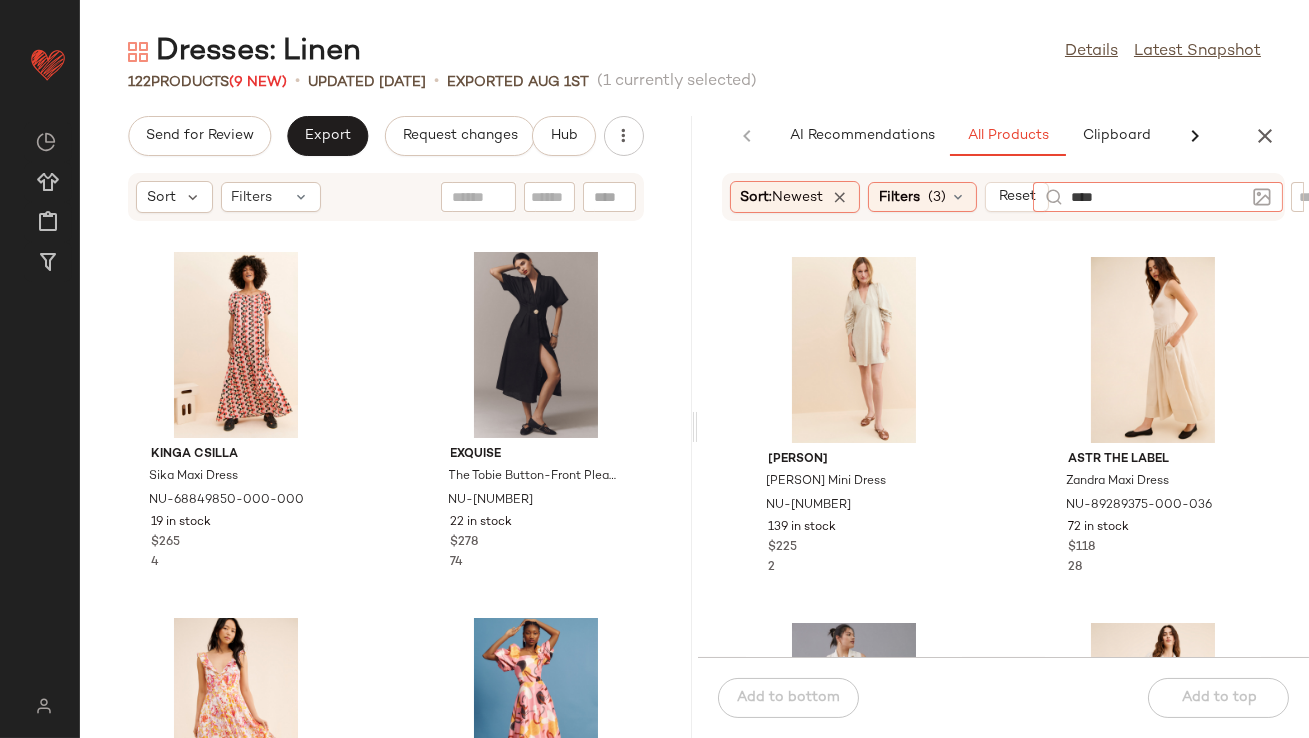 type on "*****" 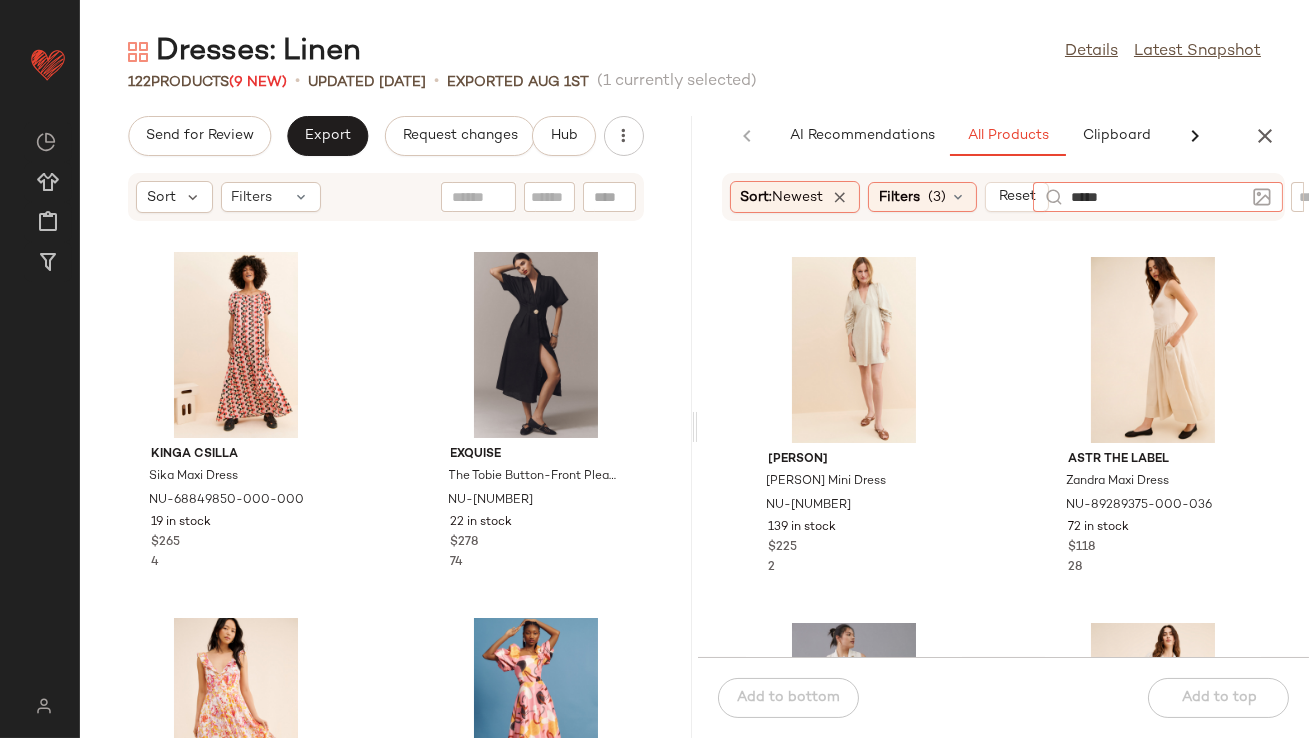 type 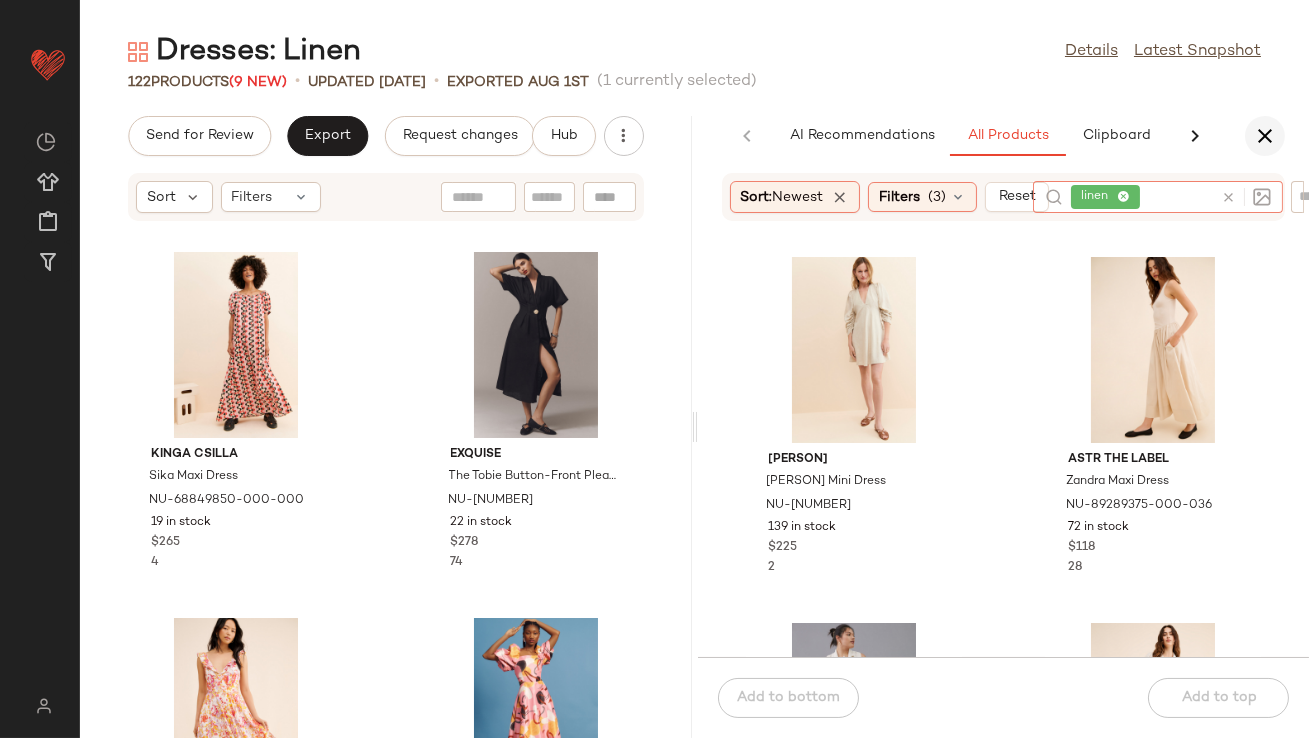 click at bounding box center (1265, 136) 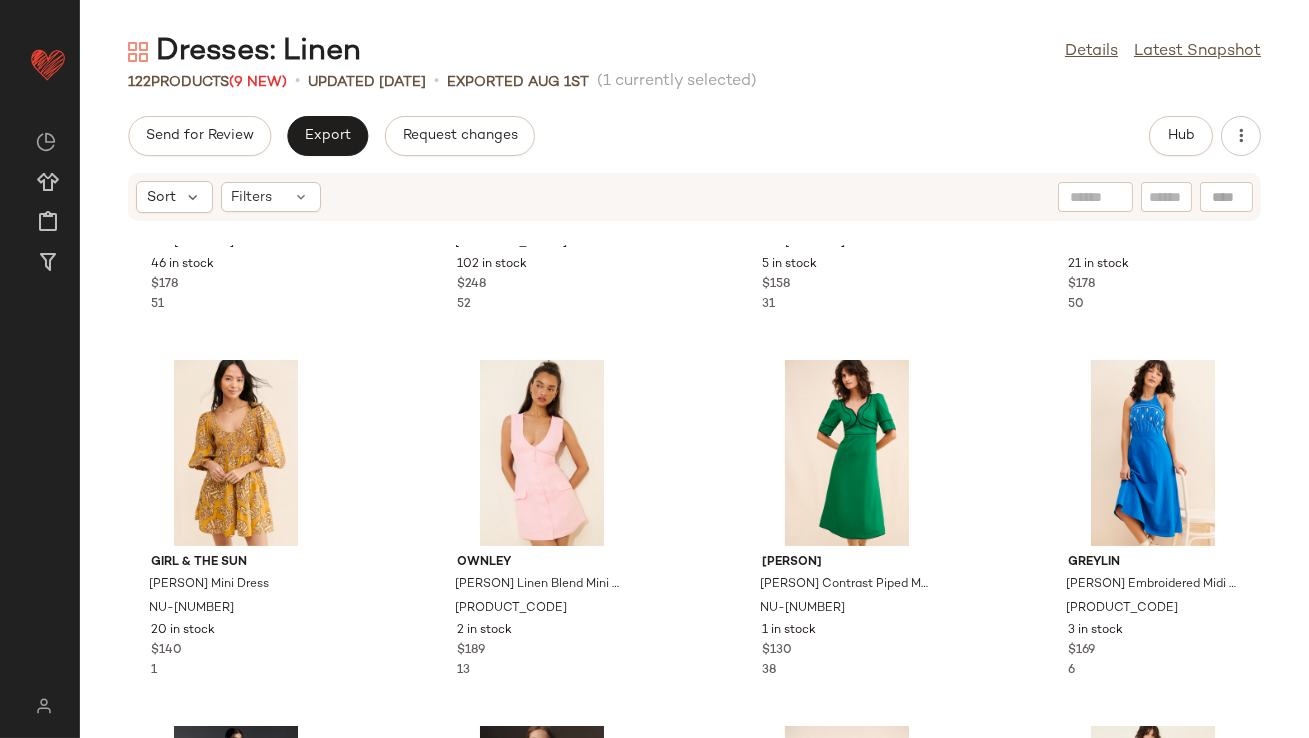 scroll, scrollTop: 840, scrollLeft: 0, axis: vertical 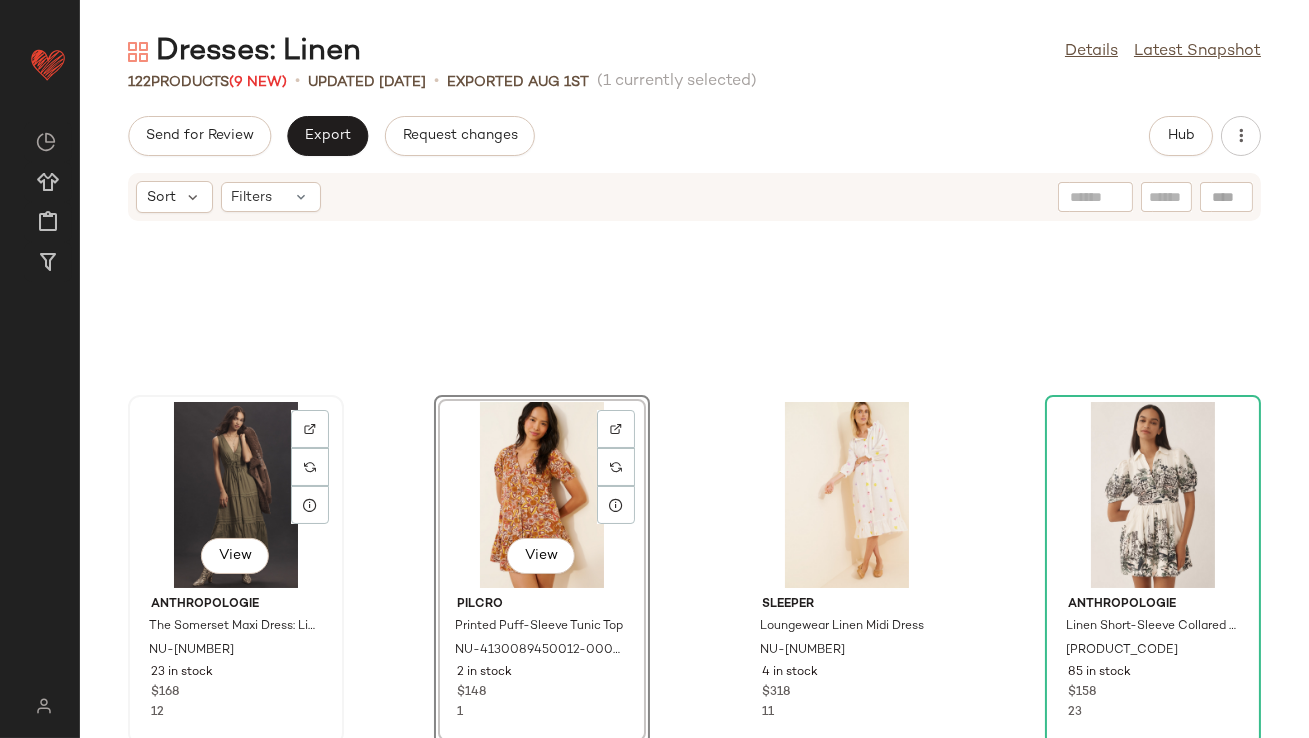 click on "View" 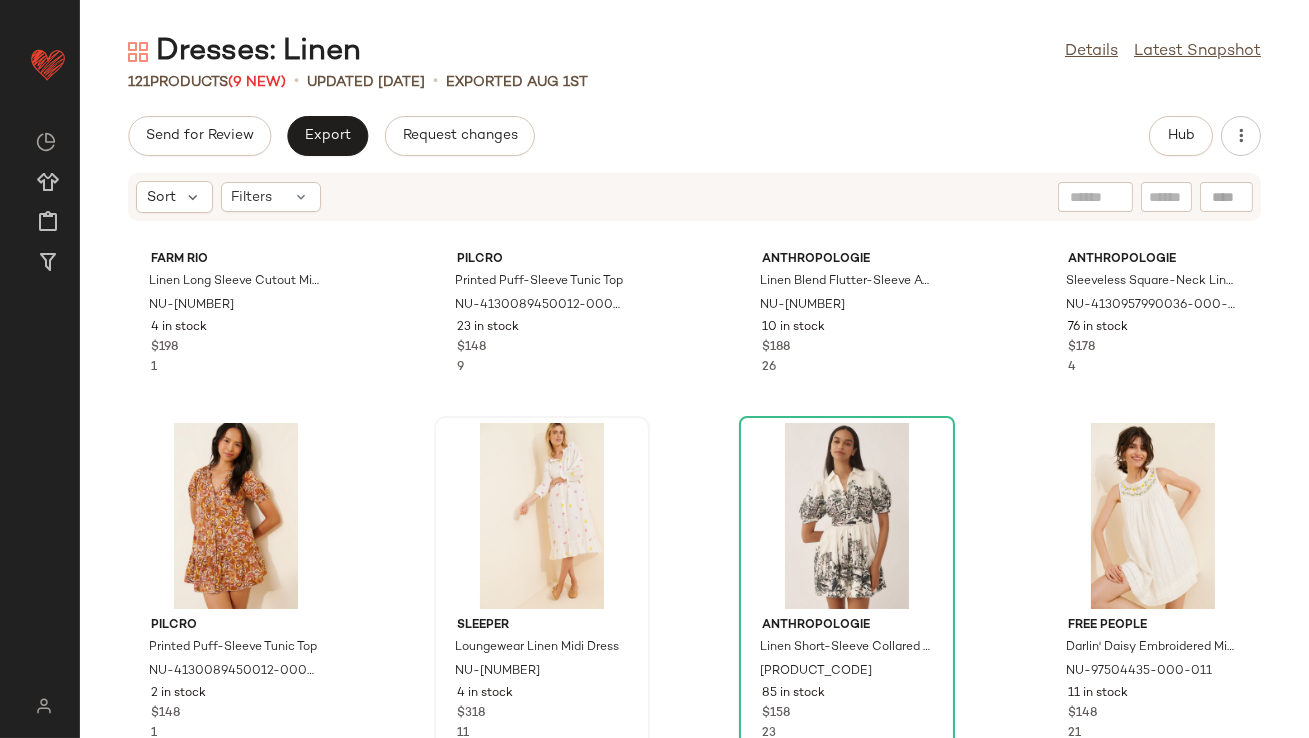 scroll, scrollTop: 2085, scrollLeft: 0, axis: vertical 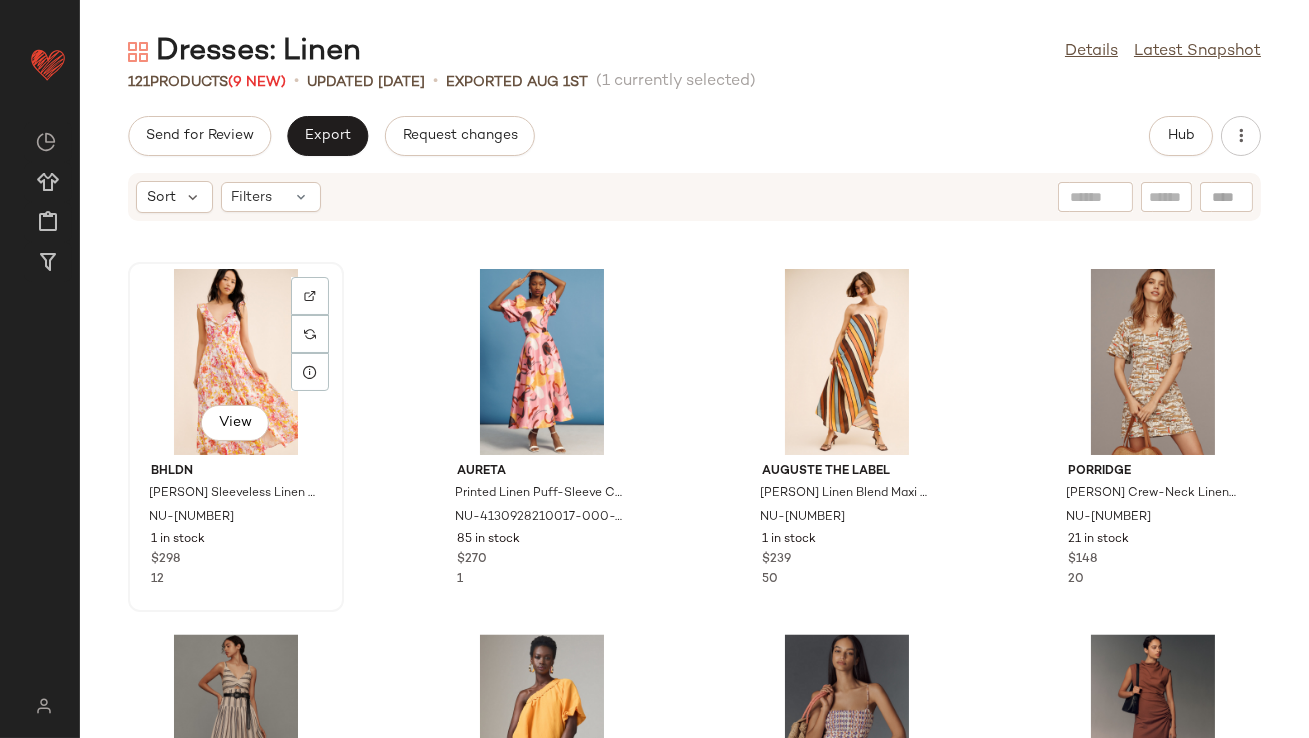 click on "View" 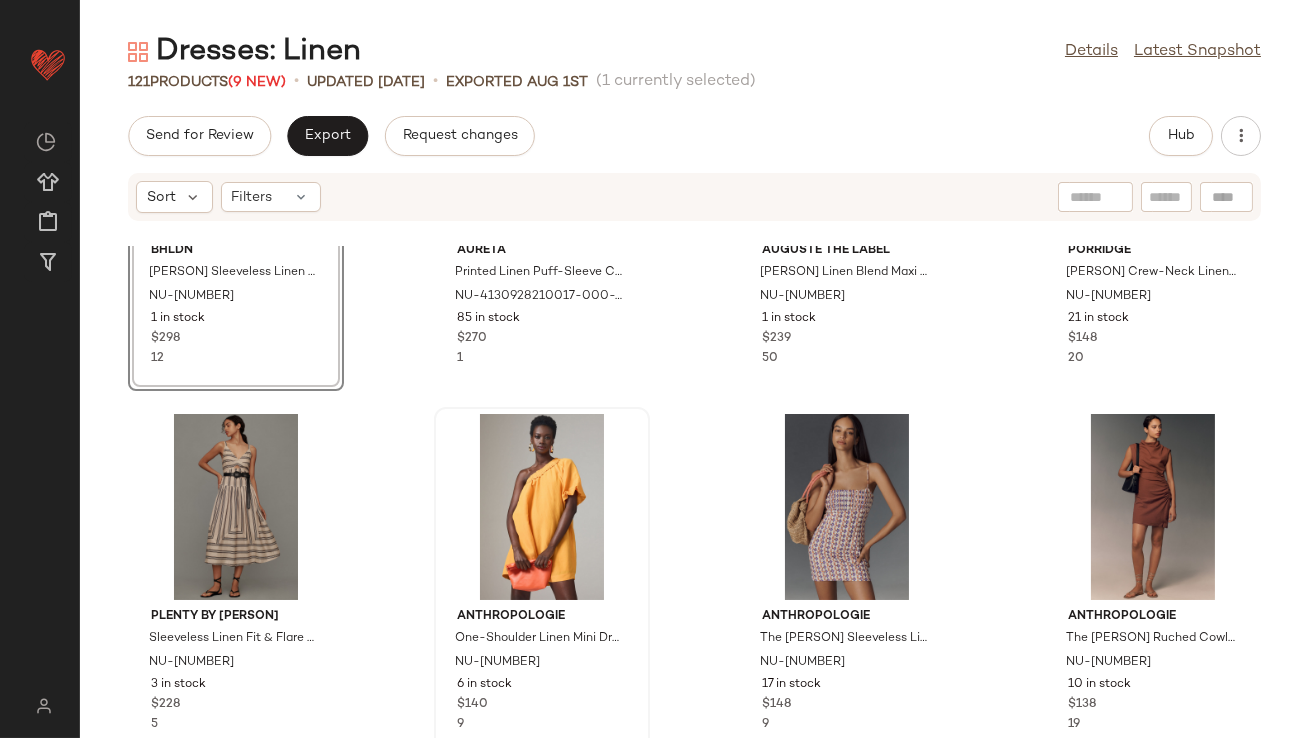 scroll, scrollTop: 7583, scrollLeft: 0, axis: vertical 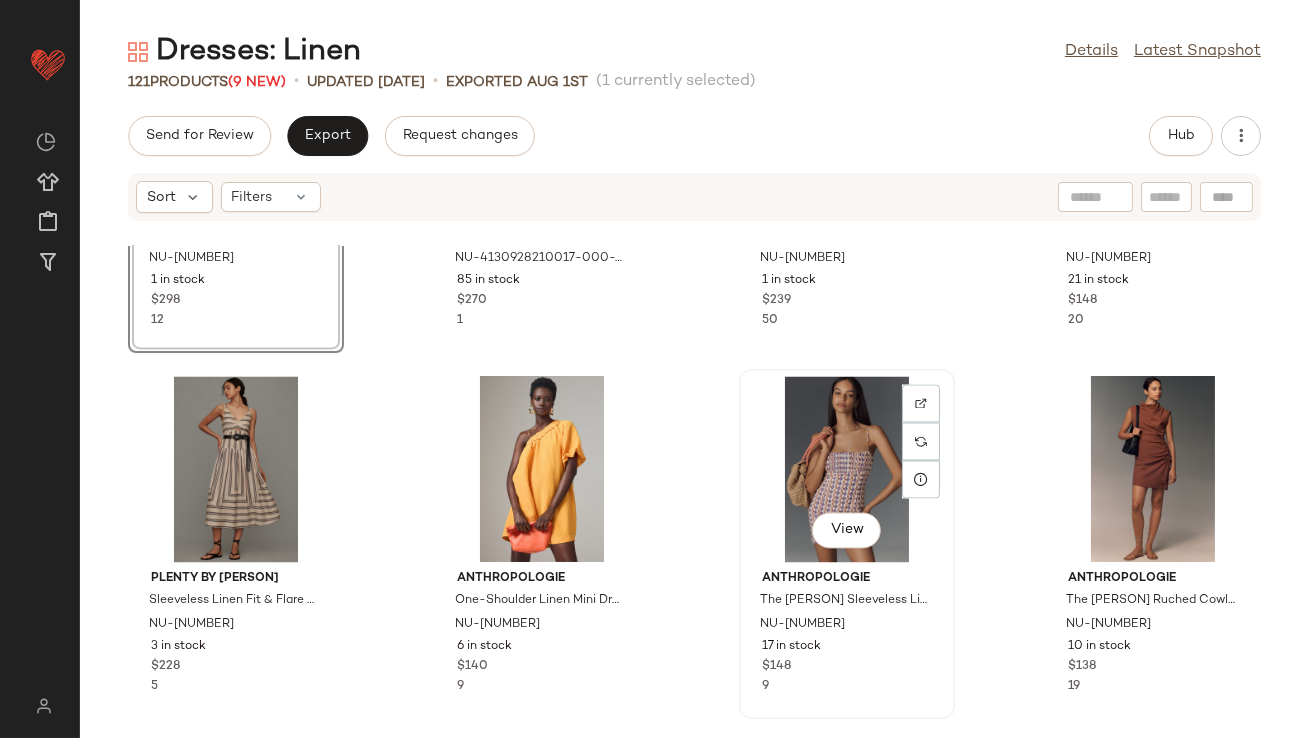 click on "View" 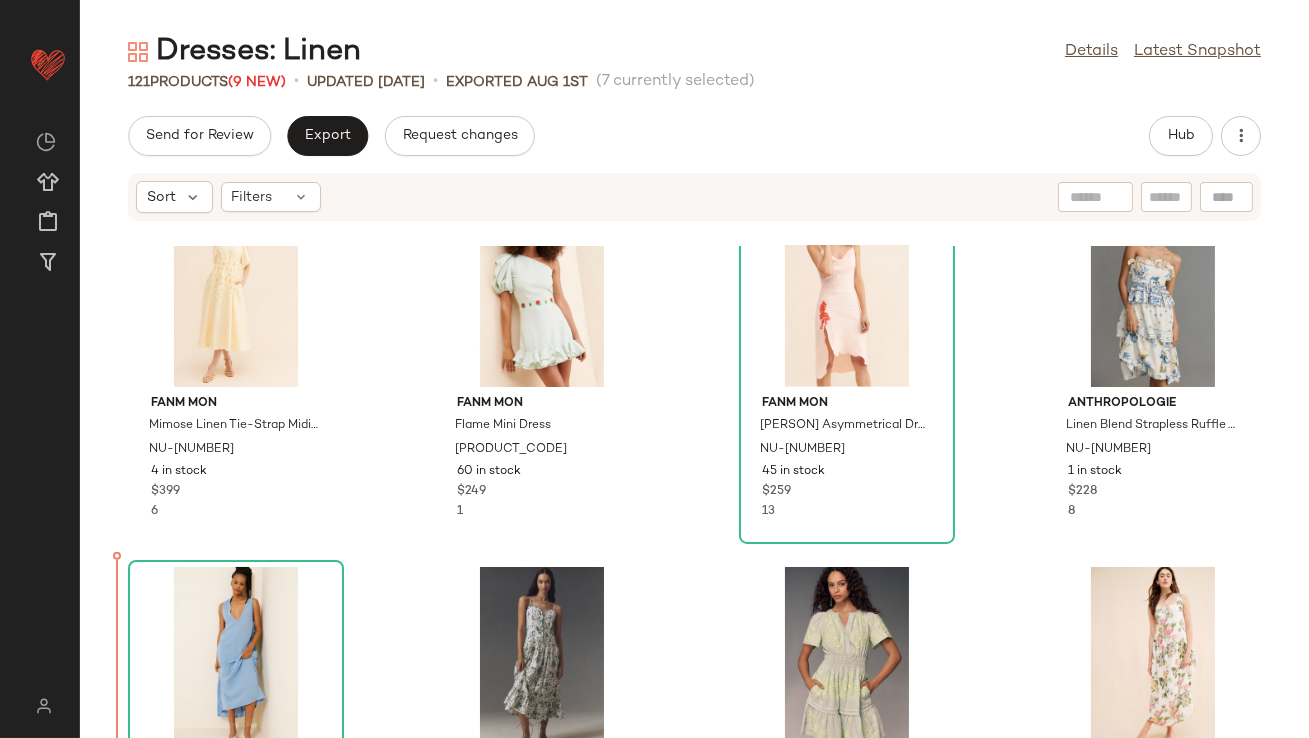 scroll, scrollTop: 3033, scrollLeft: 0, axis: vertical 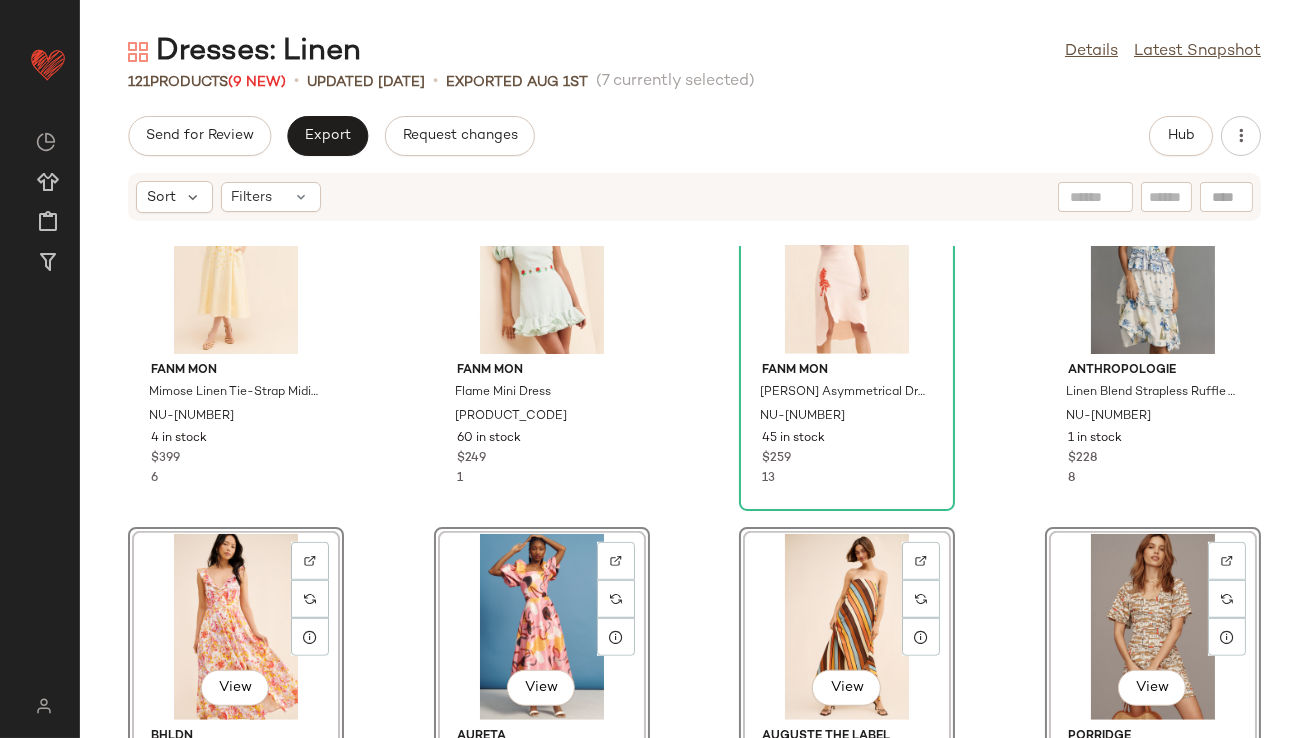 click on "Exquise Tobie Linen Mini Dress NU-[NUMBER] [NUMBER] in stock $[NUMBER] [NUMBER] Madewell [PERSON] Linen Mini Dress NU-[NUMBER] [NUMBER] in stock $[NUMBER] [NUMBER] ASTR The Label [PERSON] Linen Blend Midi Dress NU-[NUMBER] [NUMBER] in stock $[NUMBER] [NUMBER] KIVARI [PERSON] Blouson Sleeve Dress NU-[NUMBER] [NUMBER] in stock $[NUMBER] [NUMBER] Fanm Mon [PERSON] Linen Tie-Strap Midi Dress NU-[NUMBER] [NUMBER] in stock $[NUMBER] [NUMBER] Fanm Mon Flame Mini Dress NU-[NUMBER] [NUMBER] in stock $[NUMBER] [NUMBER] Fanm Mon Fiyet Asymmetrical Dress NU-[NUMBER] [NUMBER] in stock $[NUMBER] [NUMBER] Anthropologie Linen Blend Strapless Ruffle Tiered Knee-Length Dress NU-[NUMBER] [NUMBER] in stock $[NUMBER] [NUMBER] View BHLDN [PERSON] Sleeveless Linen Floral Fit & Flare Maxi Dress NU-[NUMBER] [NUMBER] in stock $[NUMBER] [NUMBER] View [PERSON] Printed Linen Puff-Sleeve Cutout Dress NU-[NUMBER] [NUMBER] in stock $[NUMBER] [NUMBER] View Auguste The Label [PERSON] Linen Blend Maxi Dress NU-[NUMBER] [NUMBER] in stock $[NUMBER] [NUMBER] View [PERSON] Short-Sleeve Crew-Neck Linen Printed Mini Dress NU-[NUMBER] $[NUMBER]" 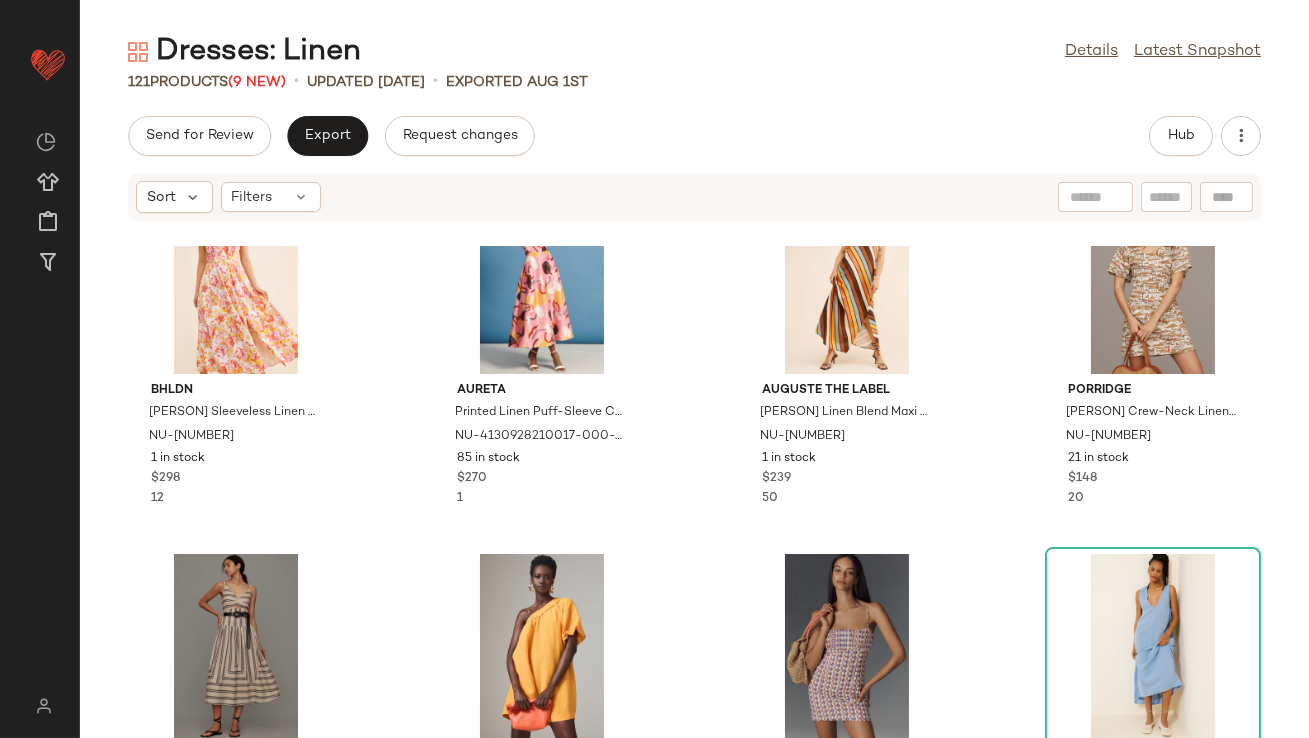 scroll, scrollTop: 3409, scrollLeft: 0, axis: vertical 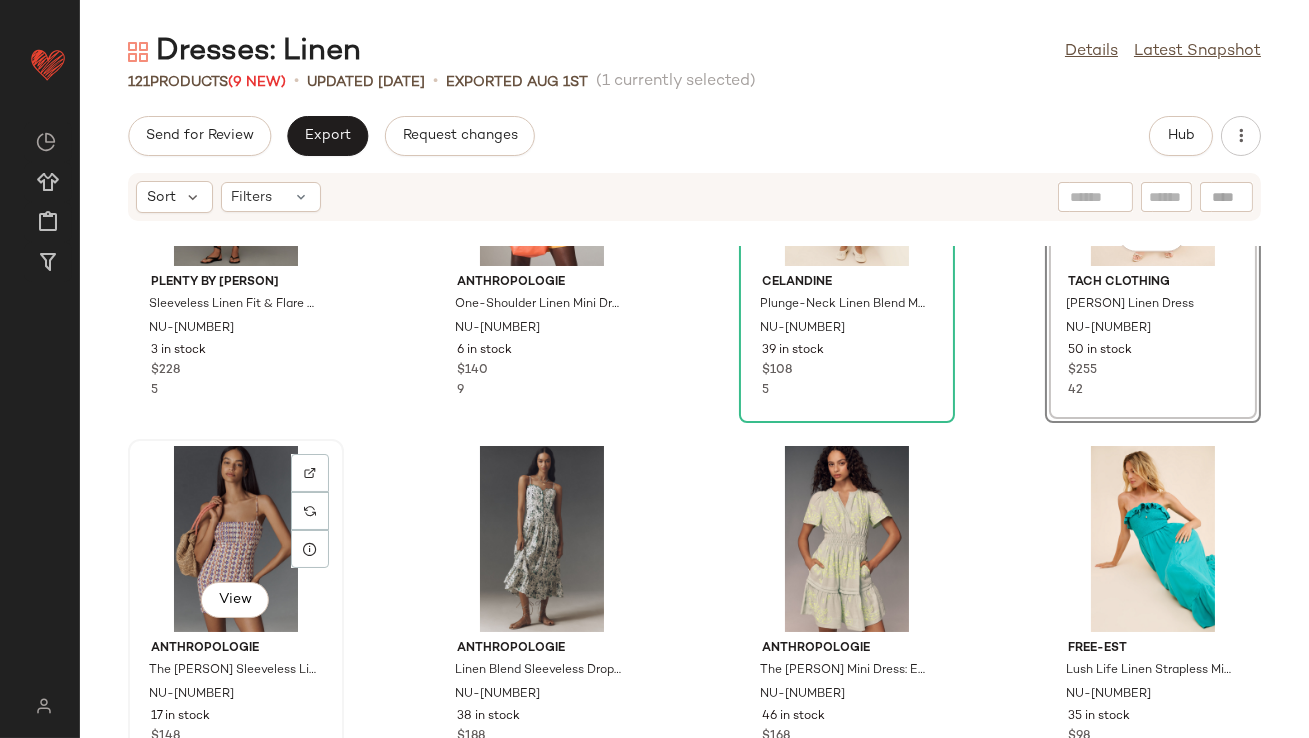 click on "View" 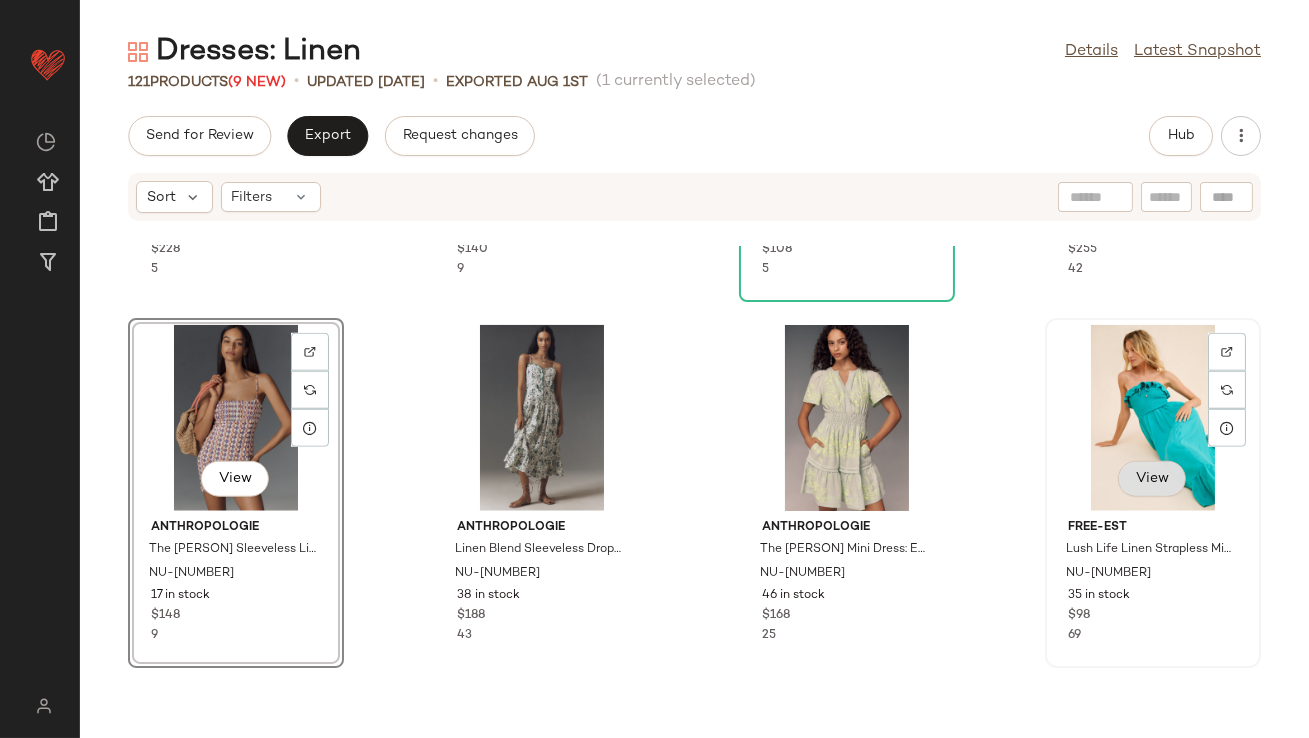 scroll, scrollTop: 3985, scrollLeft: 0, axis: vertical 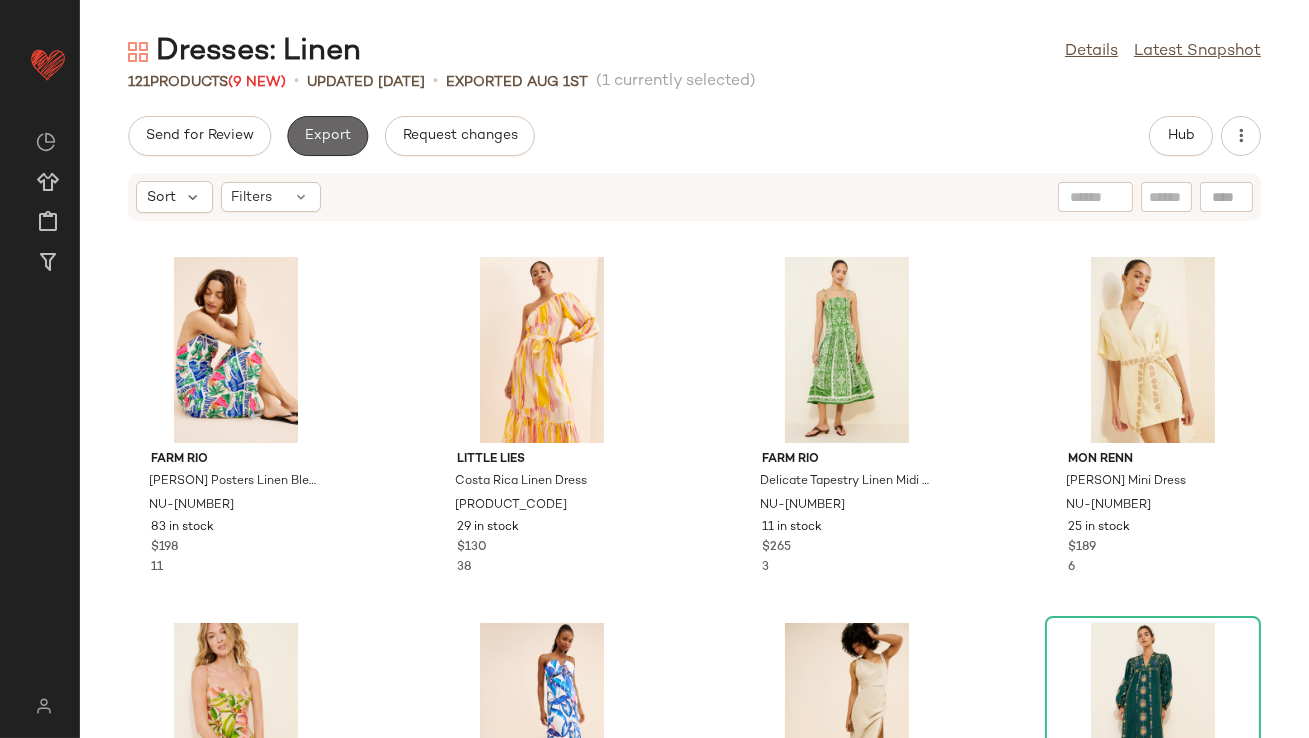 click on "Export" 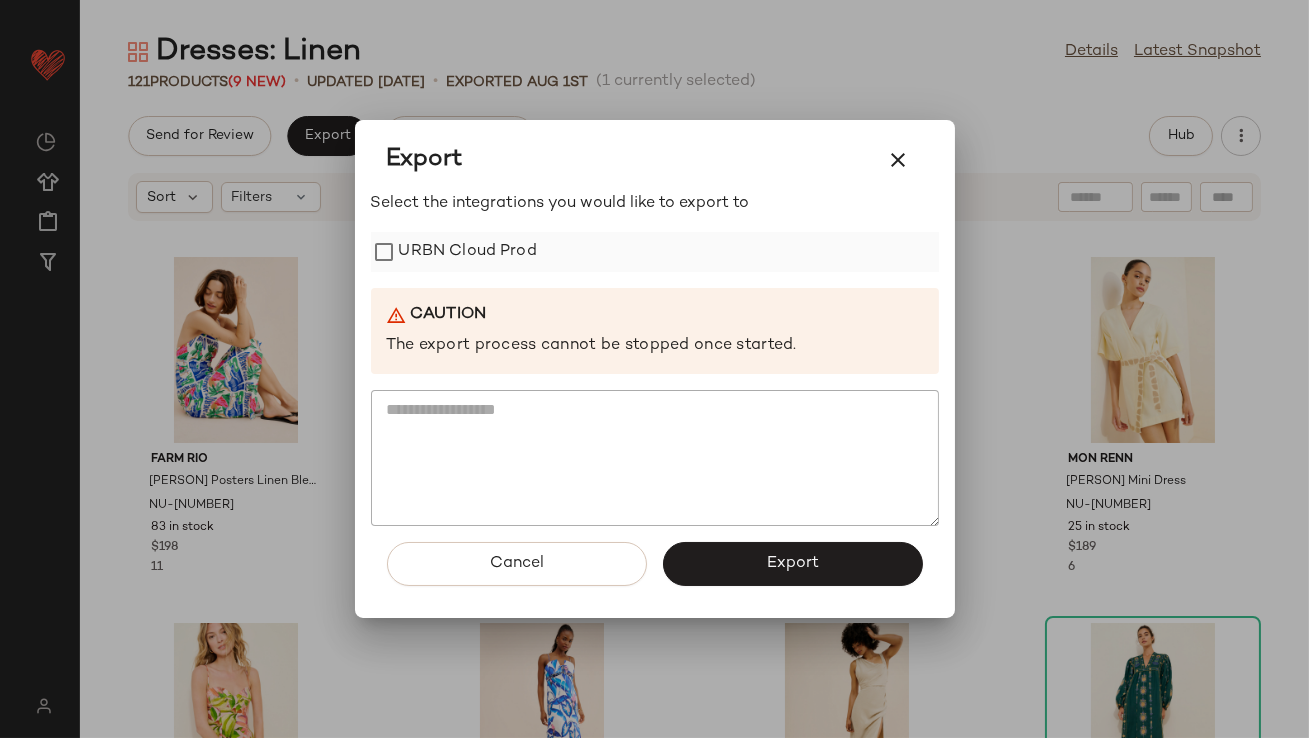 click on "URBN Cloud Prod" at bounding box center (468, 252) 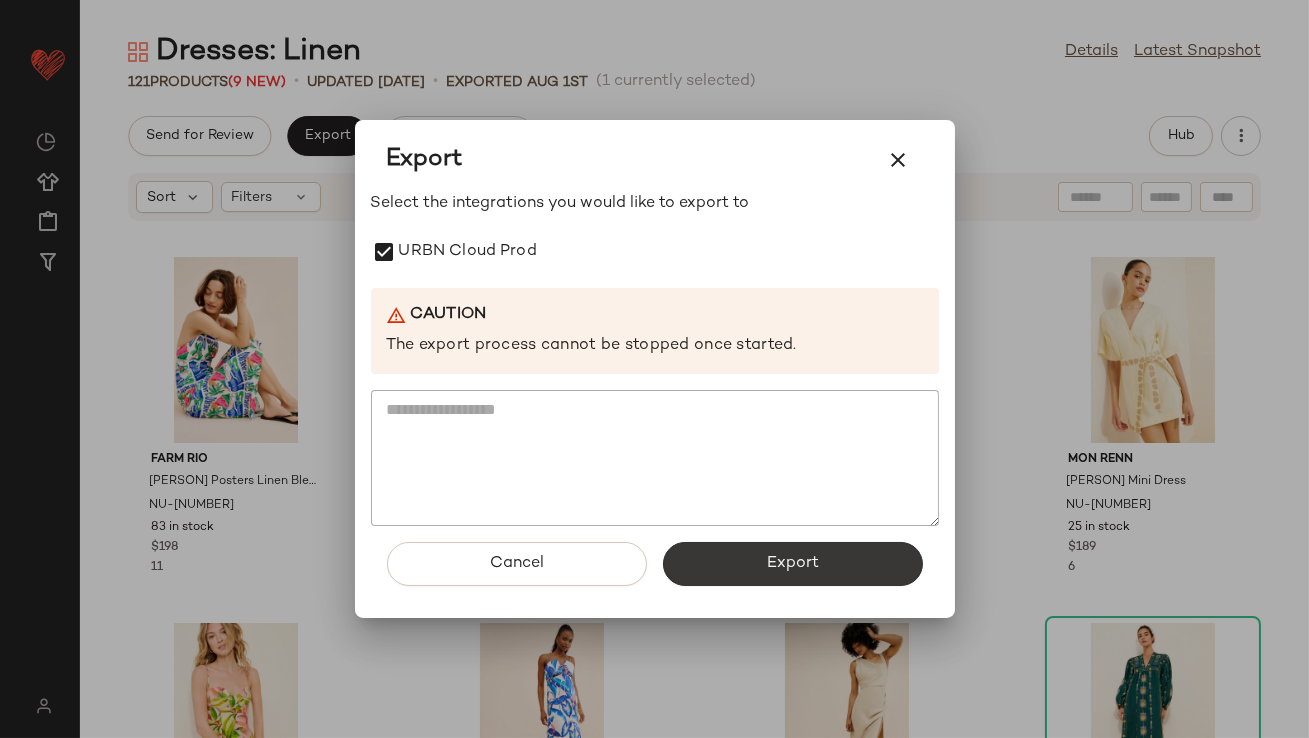 click on "Export" at bounding box center [793, 564] 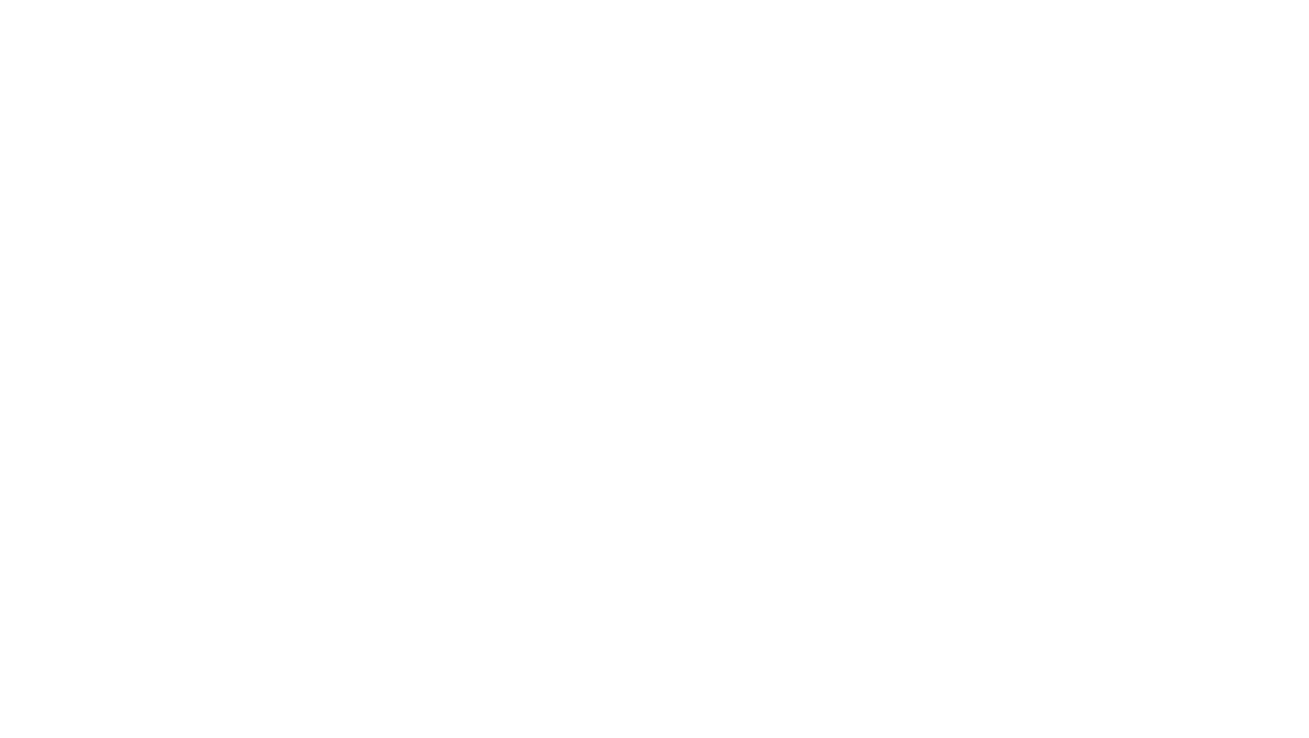scroll, scrollTop: 0, scrollLeft: 0, axis: both 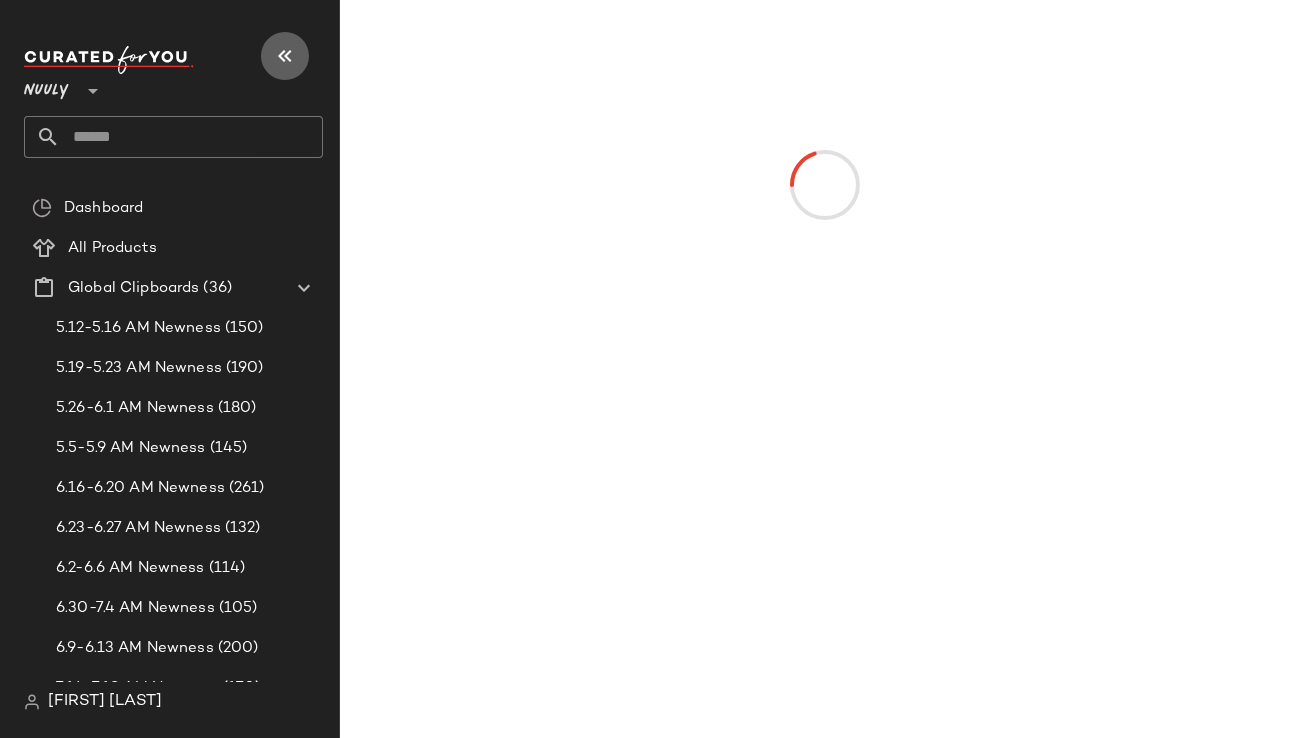 click at bounding box center [285, 56] 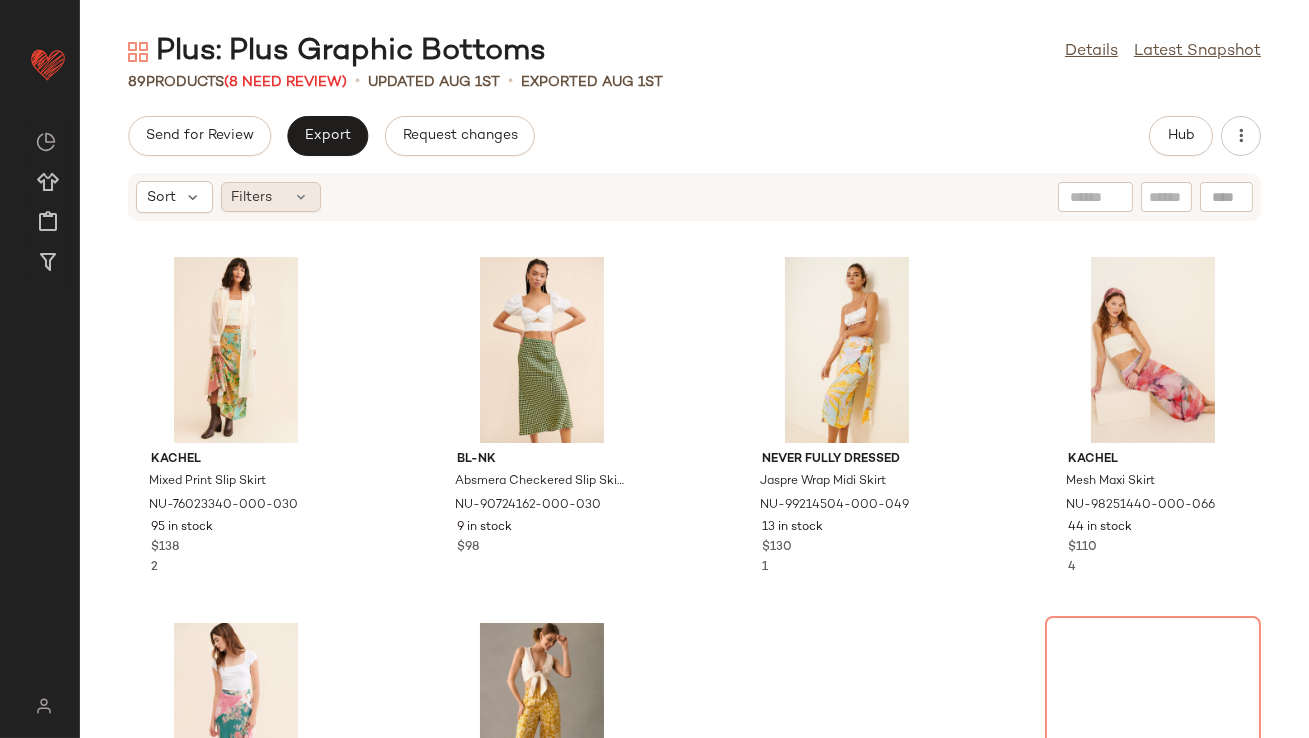 click on "Filters" 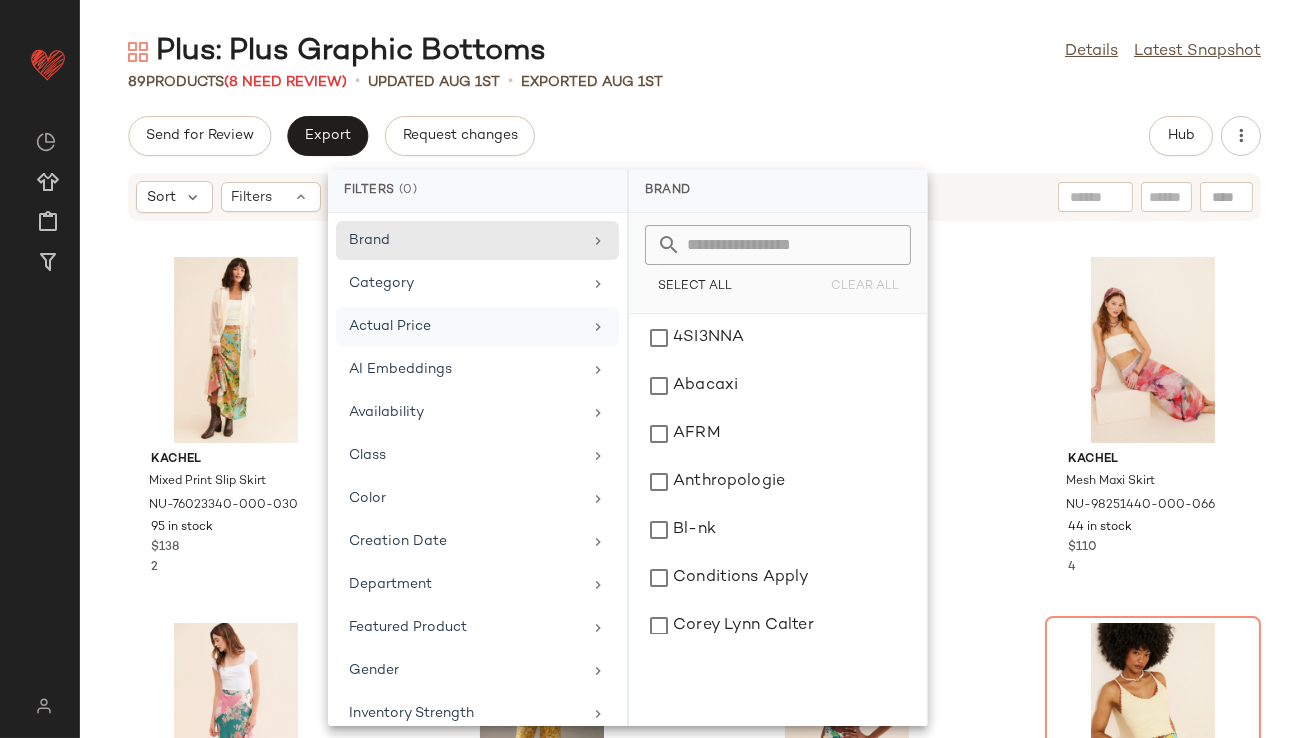 click on "Actual Price" at bounding box center (465, 326) 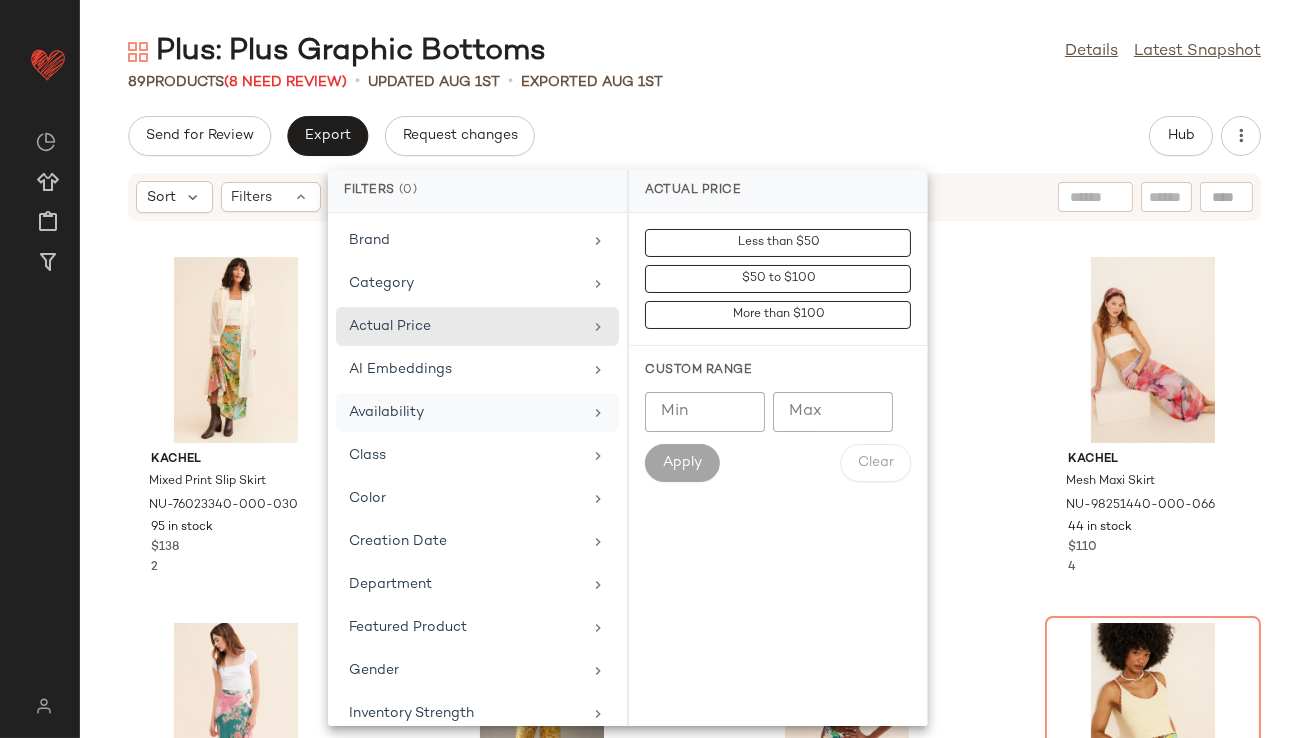 click on "Availability" at bounding box center [465, 412] 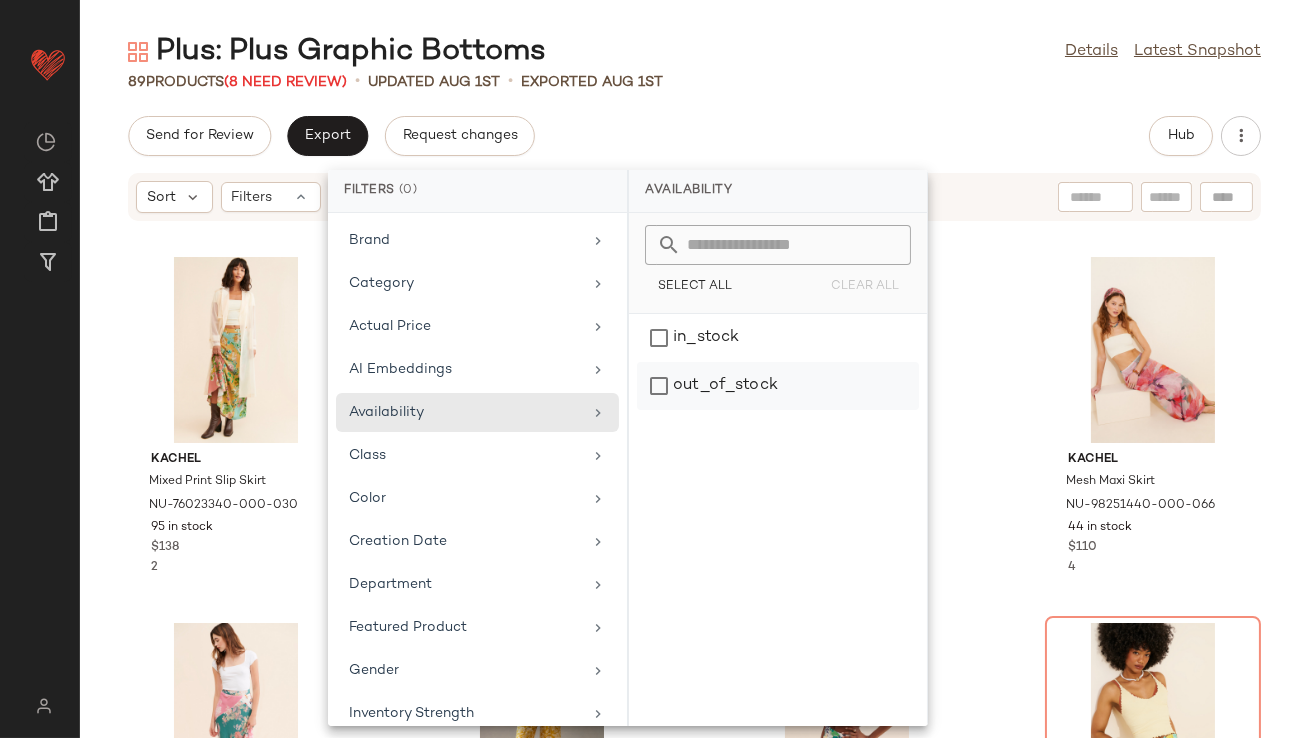 click on "out_of_stock" 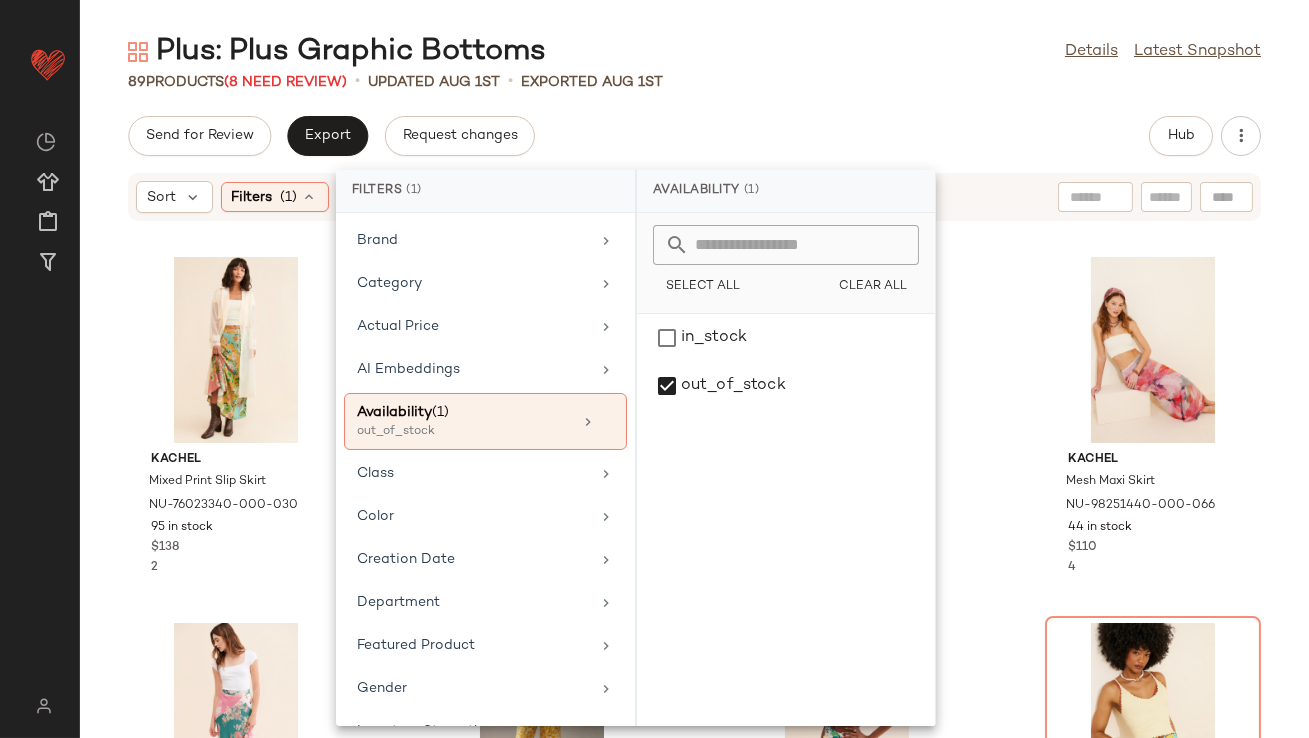 click on "Plus: Plus Graphic Bottoms  Details   Latest Snapshot  89   Products   (8 Need Review)   •   updated Aug 1st  •  Exported Aug 1st  Send for Review   Export   Request changes   Hub  Sort  Filters  (1)   Reset  Kachel Mixed Print Slip Skirt NU-76023340-000-030 95 in stock $138 2 Bl-nk Absmera Checkered Slip Skirt NU-90724162-000-030 9 in stock $98 Never Fully Dressed Jaspre Wrap Midi Skirt NU-99214504-000-049 13 in stock $130 1 Kachel Mesh Maxi Skirt NU-98251440-000-066 44 in stock $110 4 Kachel Mixed Print Slip Skirt NU-76023340-000-008 44 in stock $138 1 Anthropologie Wide-Leg Pull-On Pants NU-4123370060008-000-072 1 in stock $110 Nuuly x Rue Stiic Alba Printed Skirt NU-81254211-000-039 11 in stock $168 Never Fully Dressed Isla Ruffle Shorts NU-99215261-000-049 Out of stock $115 9 Anthropologie The Tilda Mini Slip Skirt NU-4120652010058-000-079 34 in stock $78 12 Fashion Brand Company Accordion Midi Skirt NU-101003747-000-038 42 in stock $144 2 Anthropologie The Elyse Midi Slip Skirt 2 in stock $110 41" at bounding box center (694, 385) 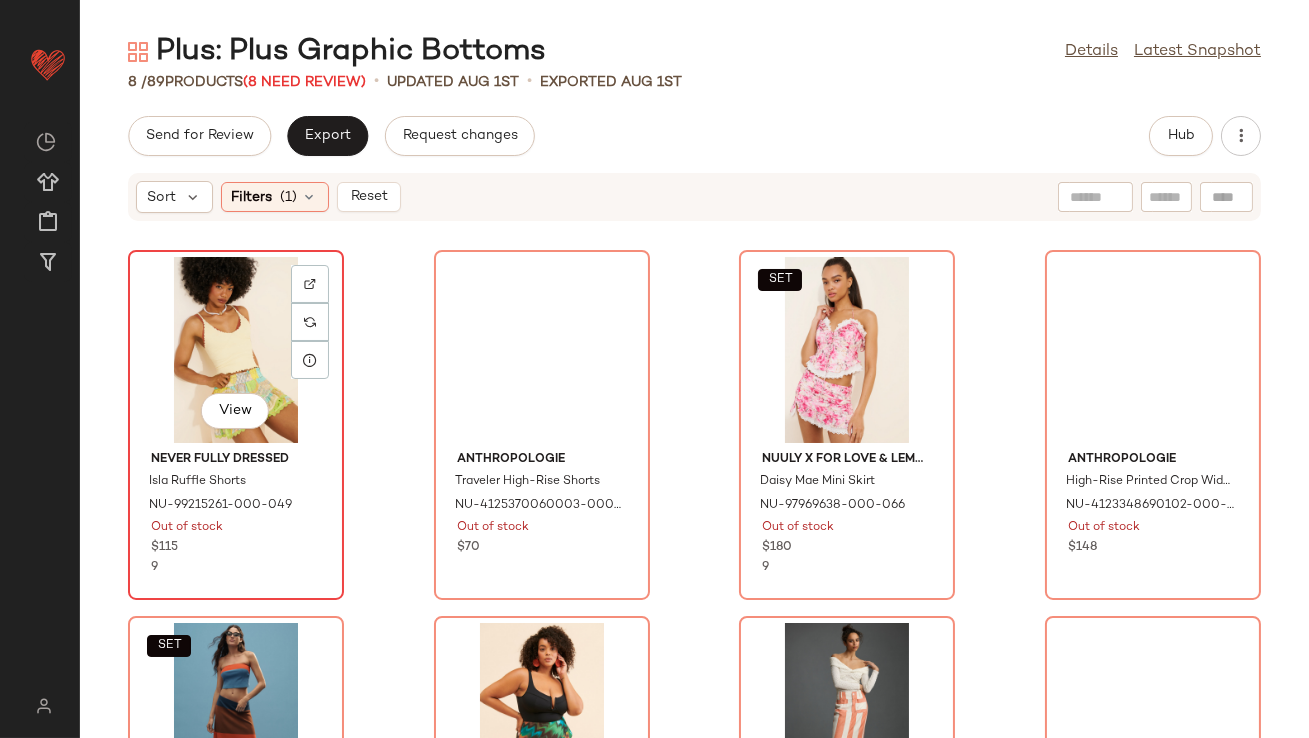 click on "View" 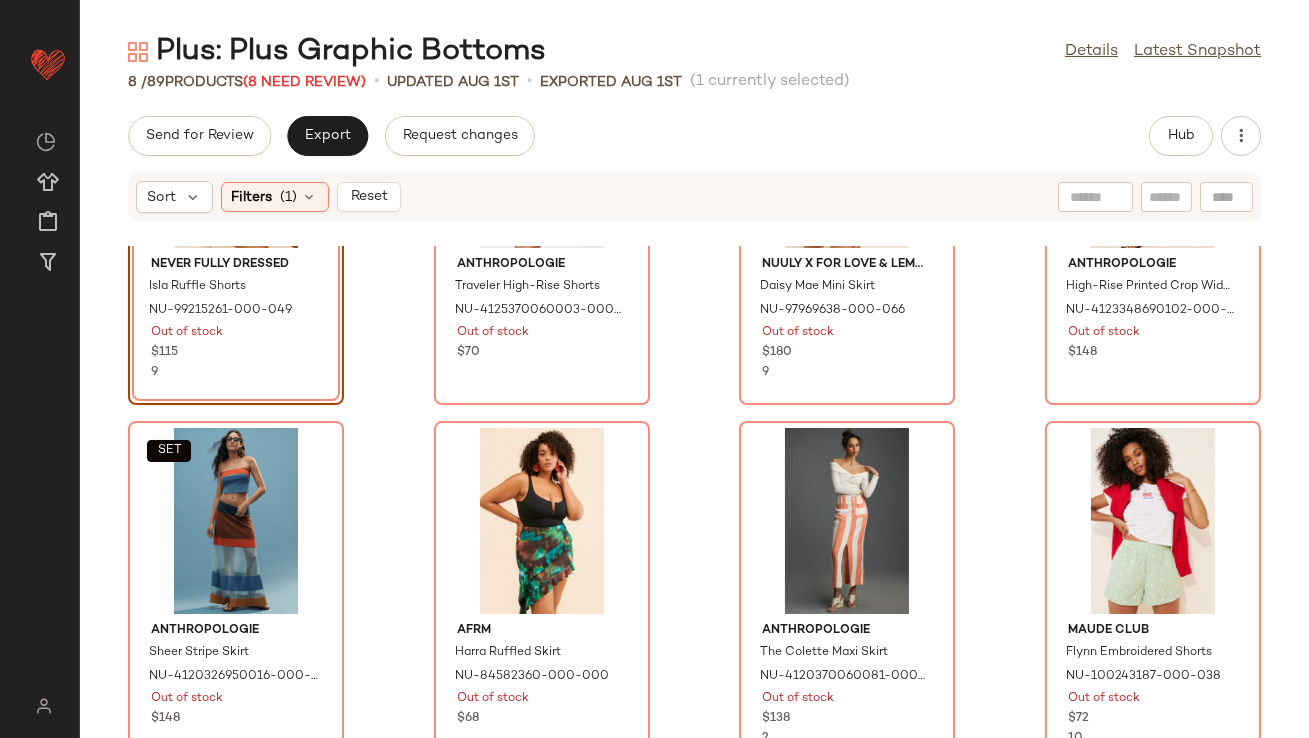 scroll, scrollTop: 227, scrollLeft: 0, axis: vertical 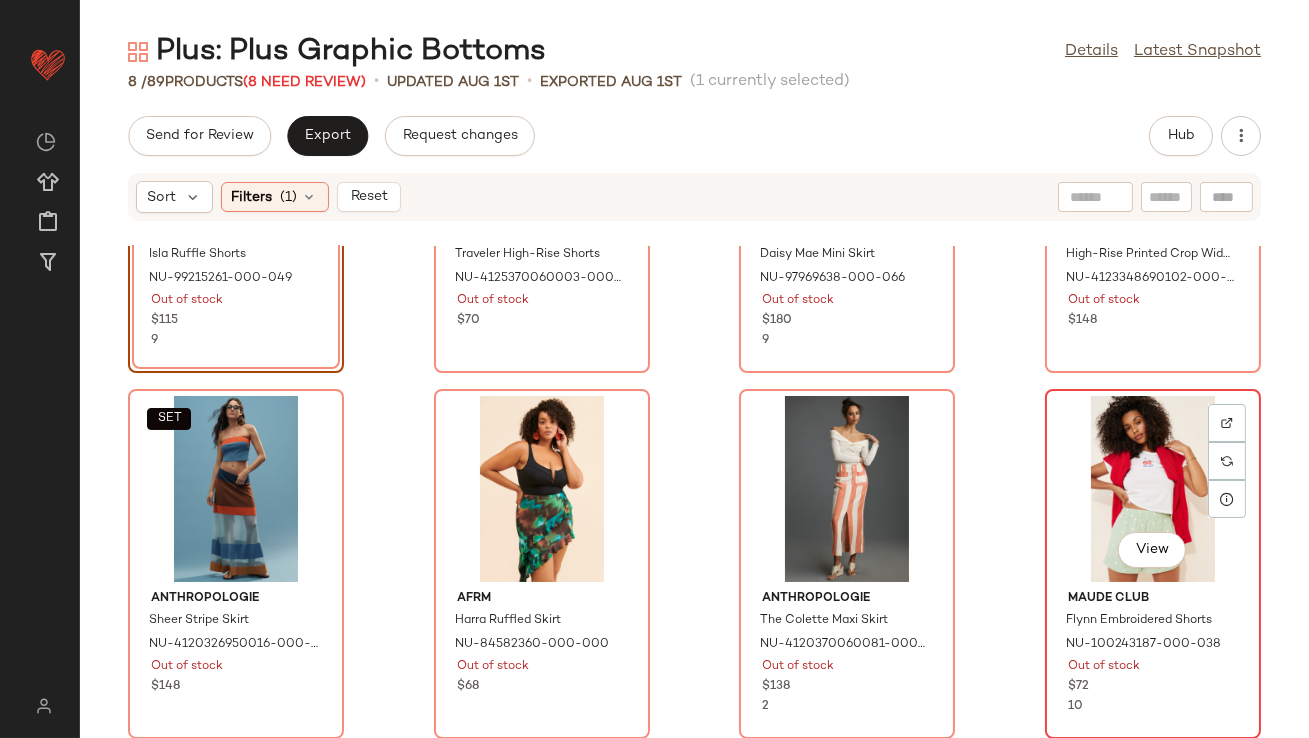 click on "View" 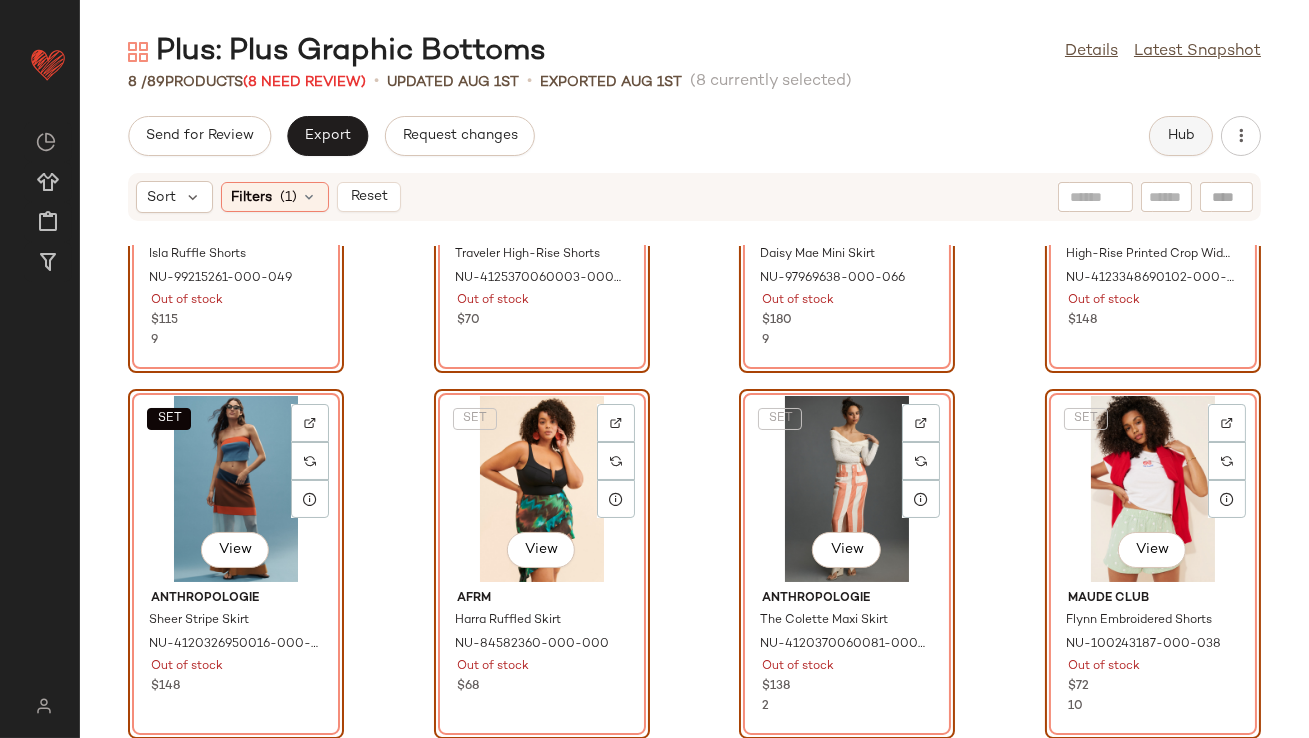 click on "Hub" at bounding box center [1181, 136] 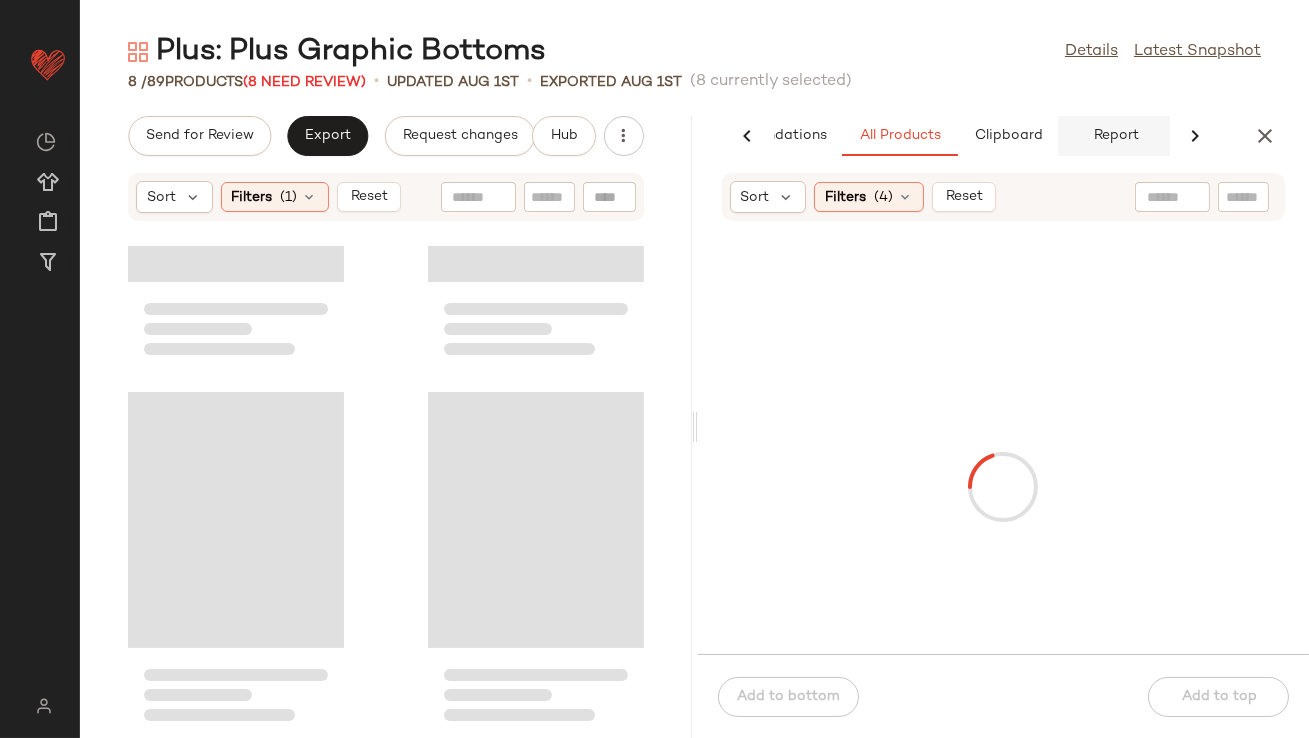 scroll, scrollTop: 0, scrollLeft: 112, axis: horizontal 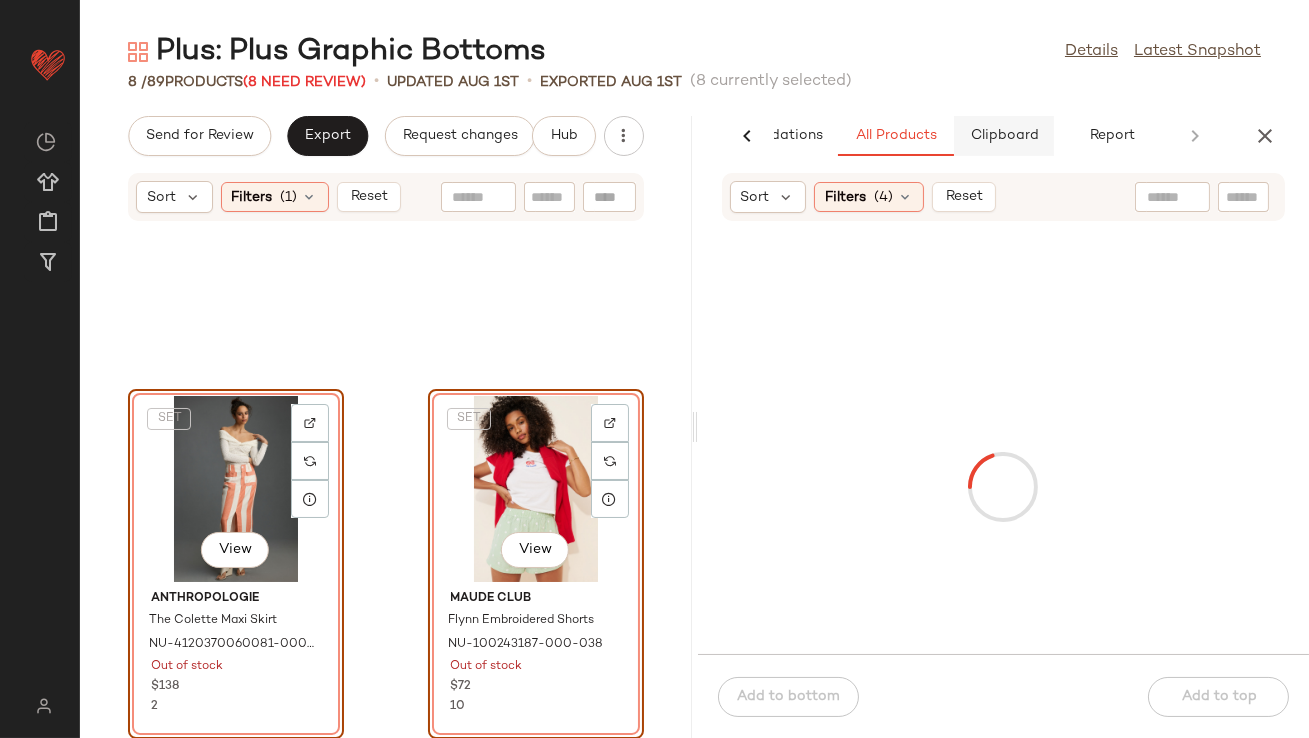 click on "Clipboard" 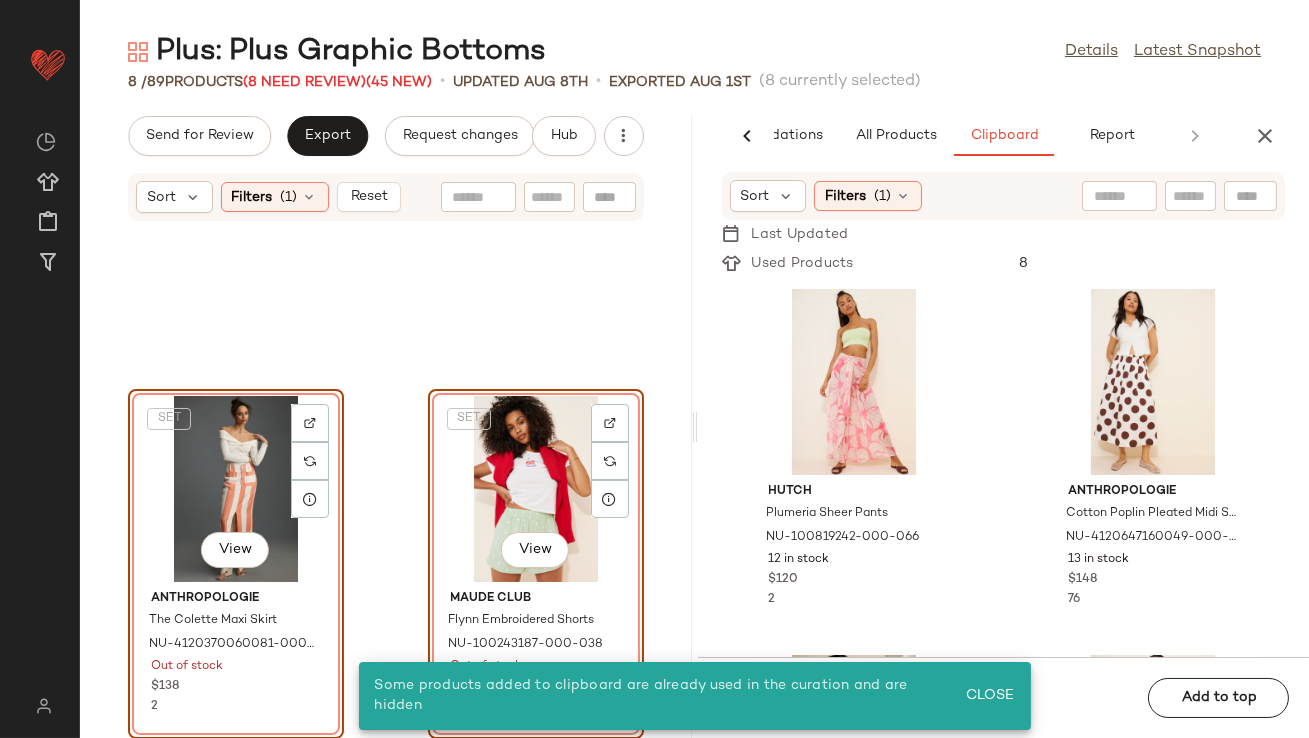 click on "SET   View" 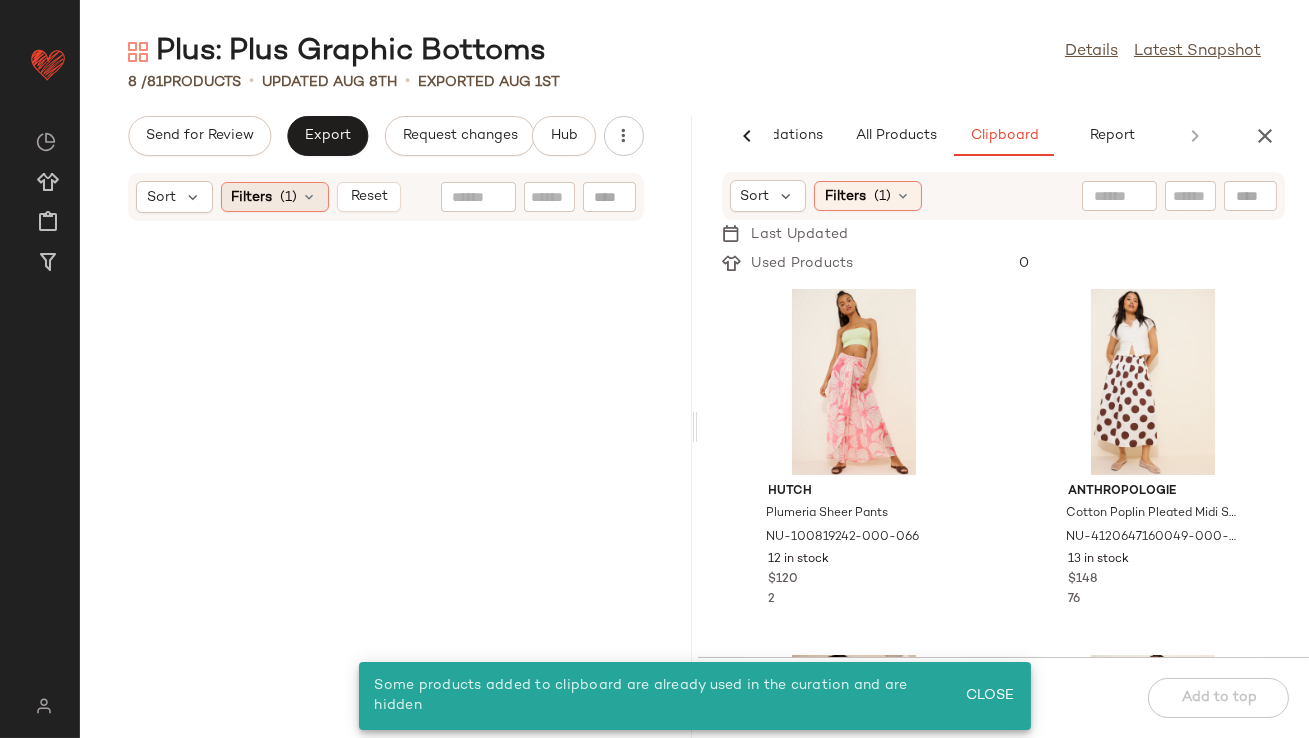 click at bounding box center [310, 197] 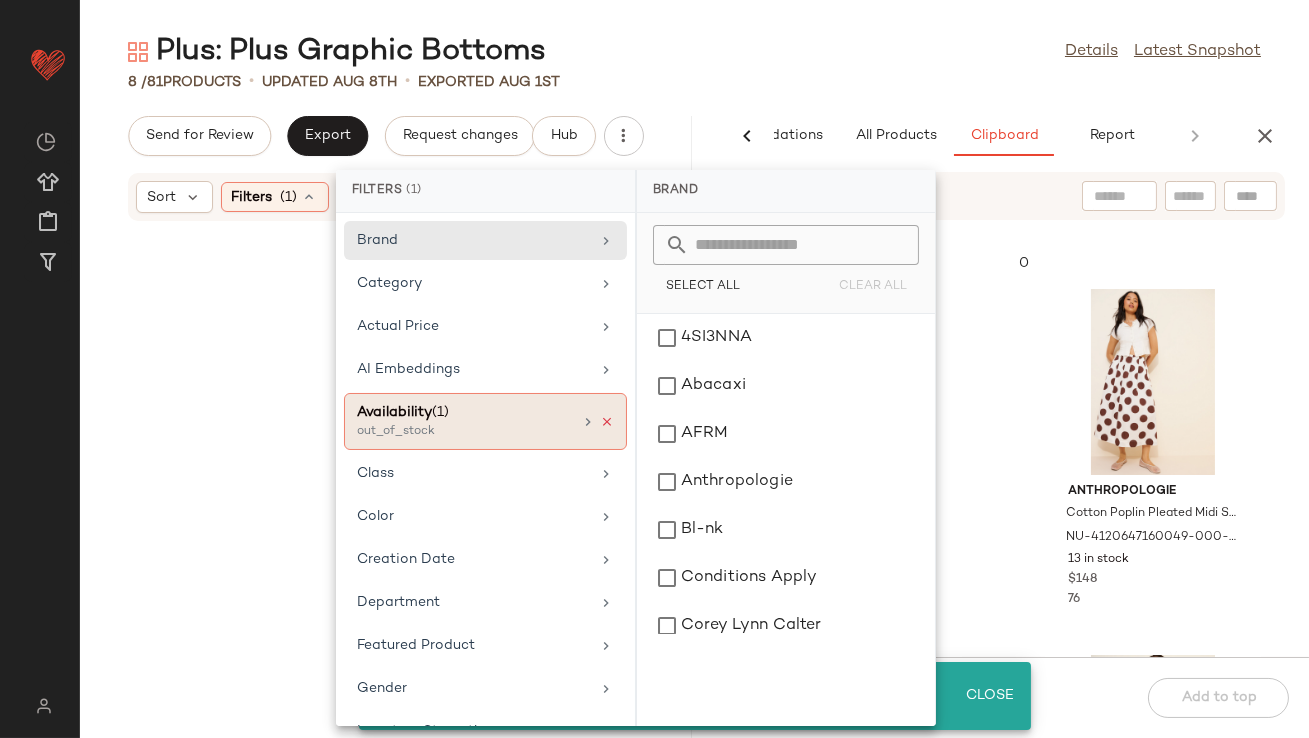 click at bounding box center (607, 422) 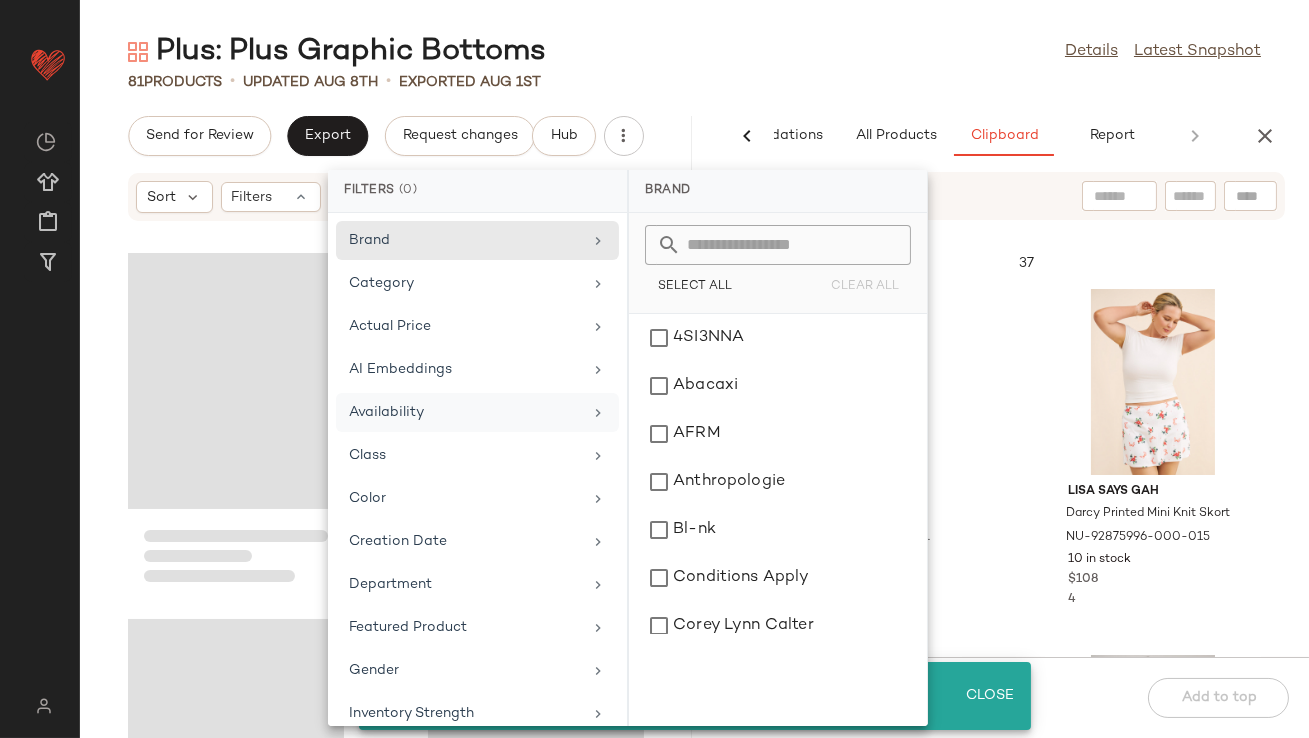 click on "Plus: Plus Graphic Bottoms  Details   Latest Snapshot  81   Products   •   updated Aug 8th  •  Exported Aug 1st  Send for Review   Export   Request changes   Hub  Sort  Filters  AI Recommendations   All Products   Clipboard   Report  Sort  Filters  (4)   Reset  Pilcro The Rylan Relaxed High-Rise Flare Pants NU-4123948830019-000-030 28 in stock $138 Tyler McGillivary Camilla Mini Skirt NU-102394434-000-000 25 in stock $155 En Elly Vegan Suede Flare Wide-Leg Pants NU-102413796-000-027 40 in stock $110 Anthropologie Satin Lace Pants NU-4123937830028-000-020 23 in stock $138 3 Anthropologie The Colette Denim Ruffled Cropped Wide-Leg Jeans NU-4122962690042-000-091 28 in stock $140 5 Known Supply Bower Striped Shortalls NU-99414682-000-018 56 in stock $106 10 Anthropologie The Somerset Shorts: Linen Edition NU-4125084320008-000-068 12 in stock $98  SET  Nuuly x For Love & Lemons Joana Maxi Skirt NU-97969307-000-067 19 in stock $198 1 Sort  Filters  (1)   Last Updated   Used Products  37 Anthropologie $98 4 4" at bounding box center [694, 385] 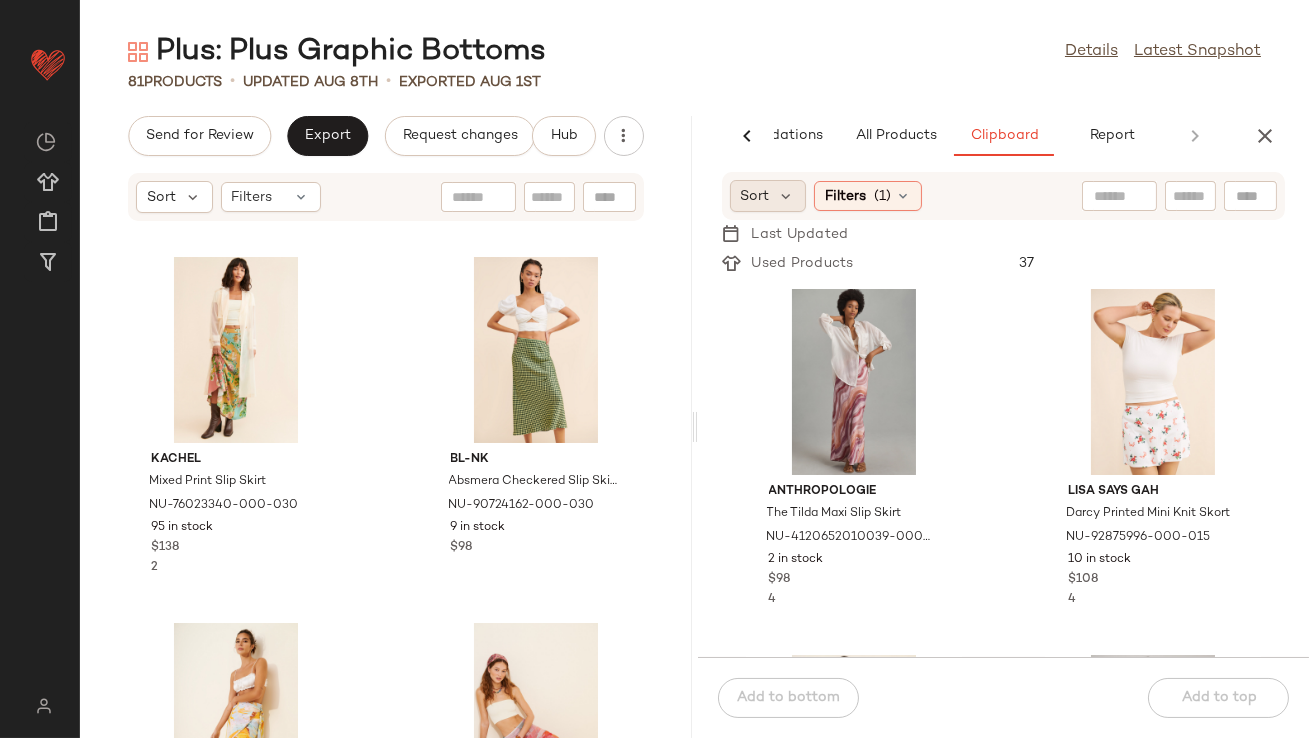 click on "Sort" 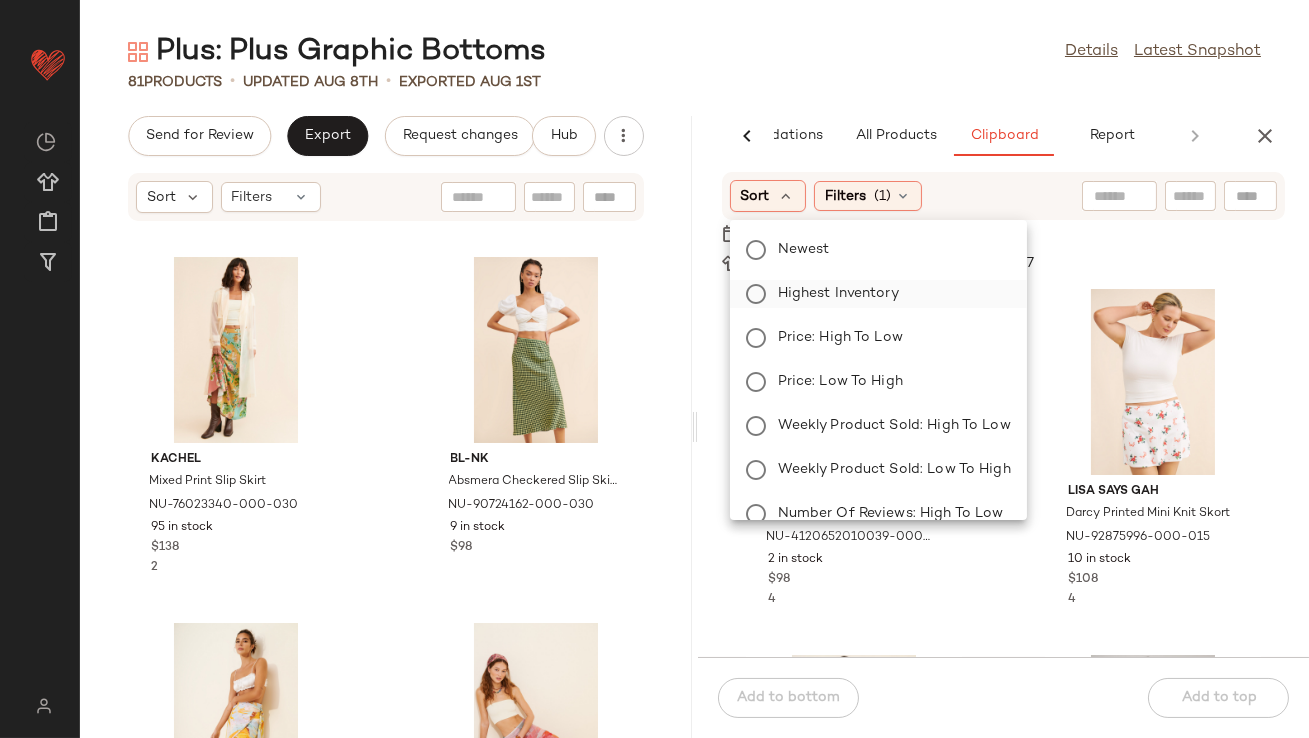 click on "Highest Inventory" at bounding box center (890, 294) 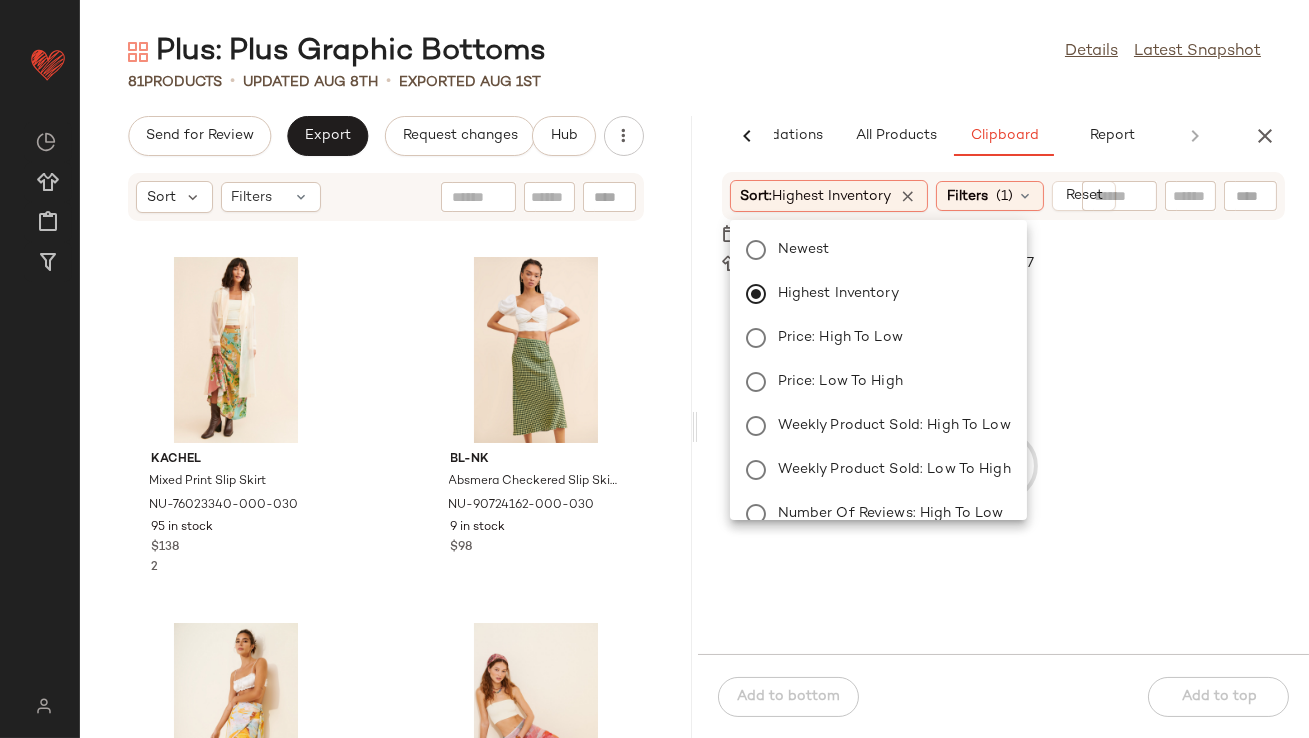 click on "Plus: Plus Graphic Bottoms  Details   Latest Snapshot" 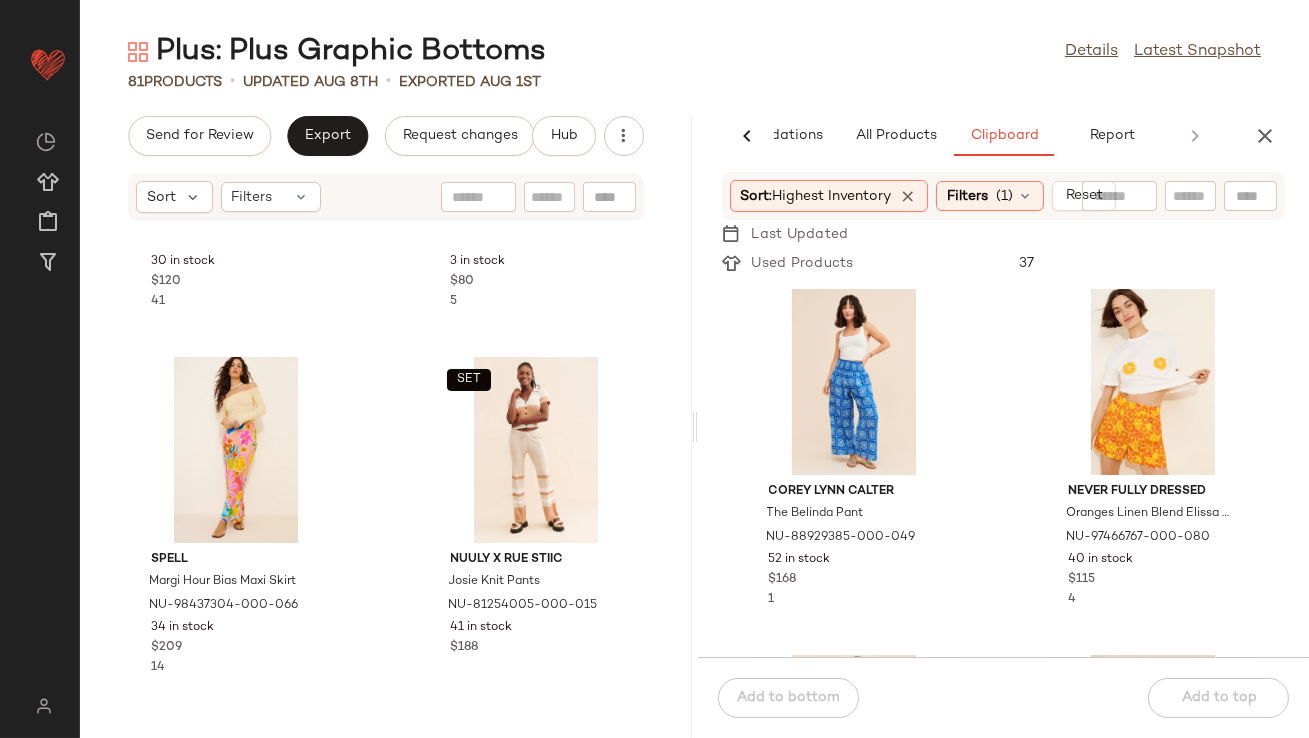 scroll, scrollTop: 2274, scrollLeft: 0, axis: vertical 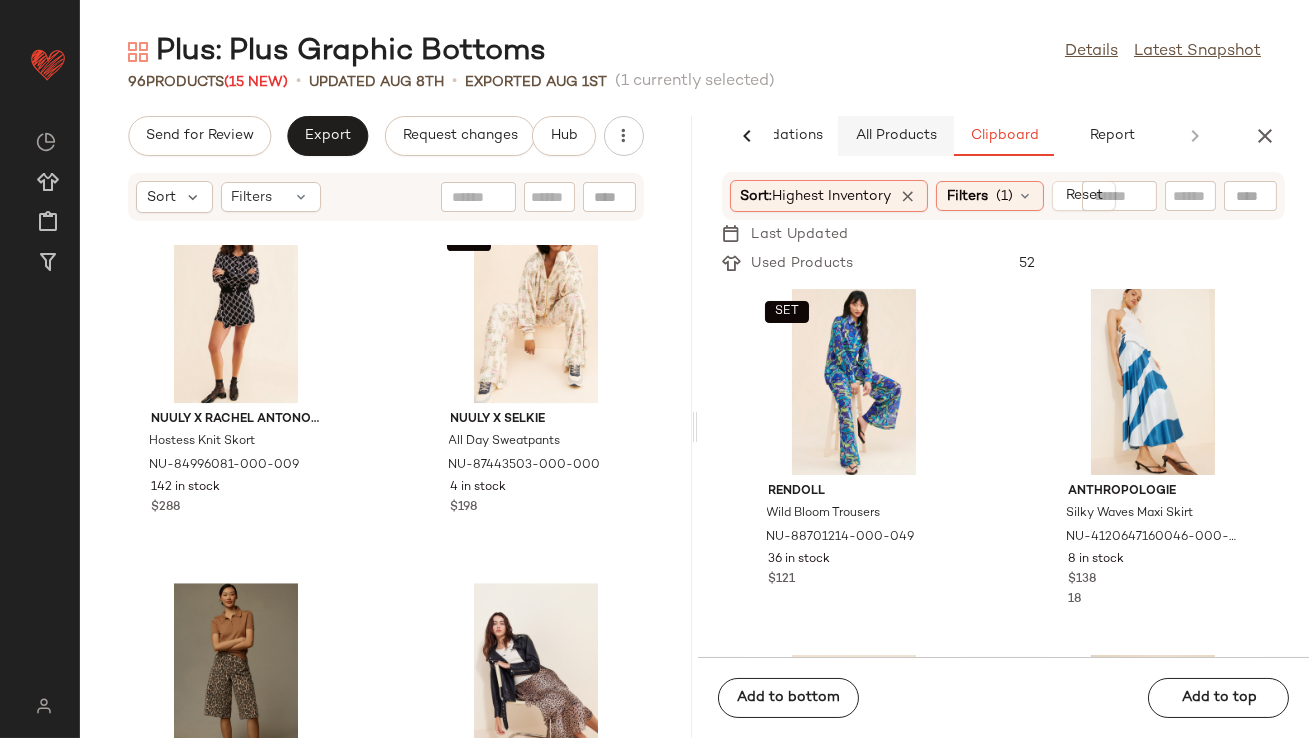 click on "All Products" 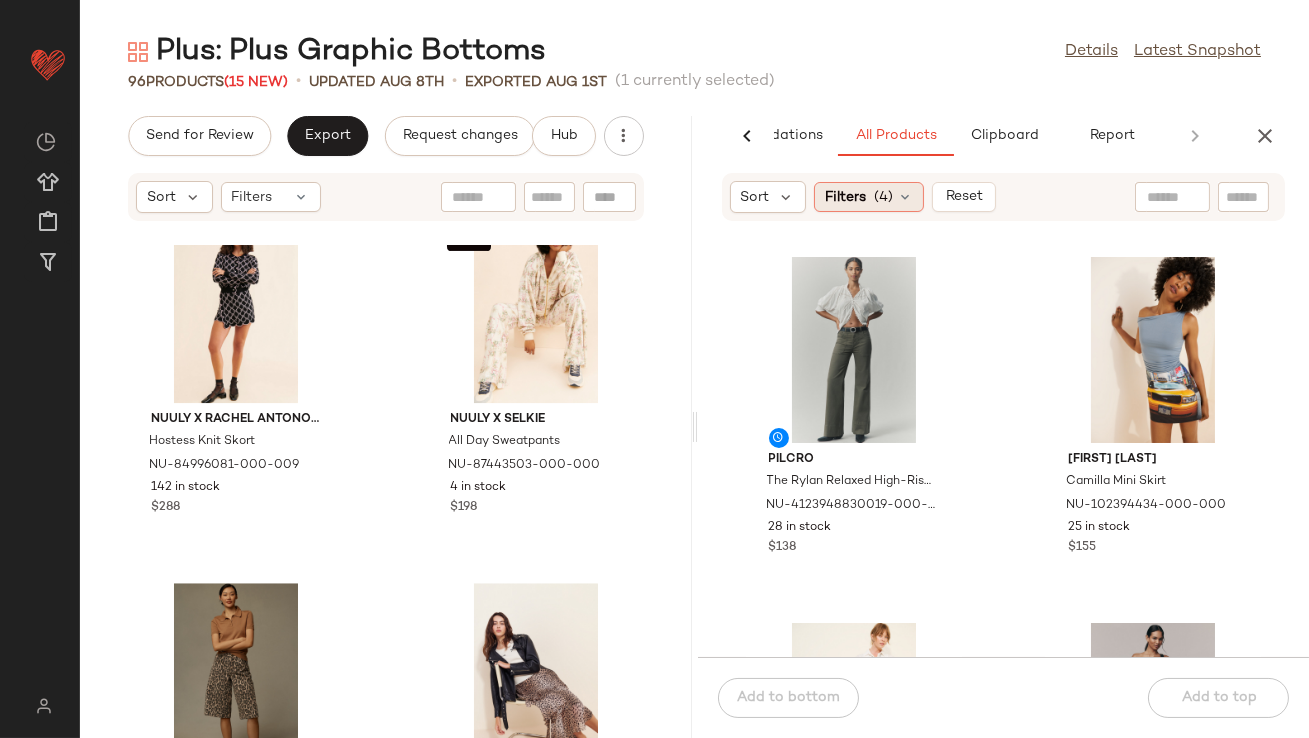click on "Filters  (4)" 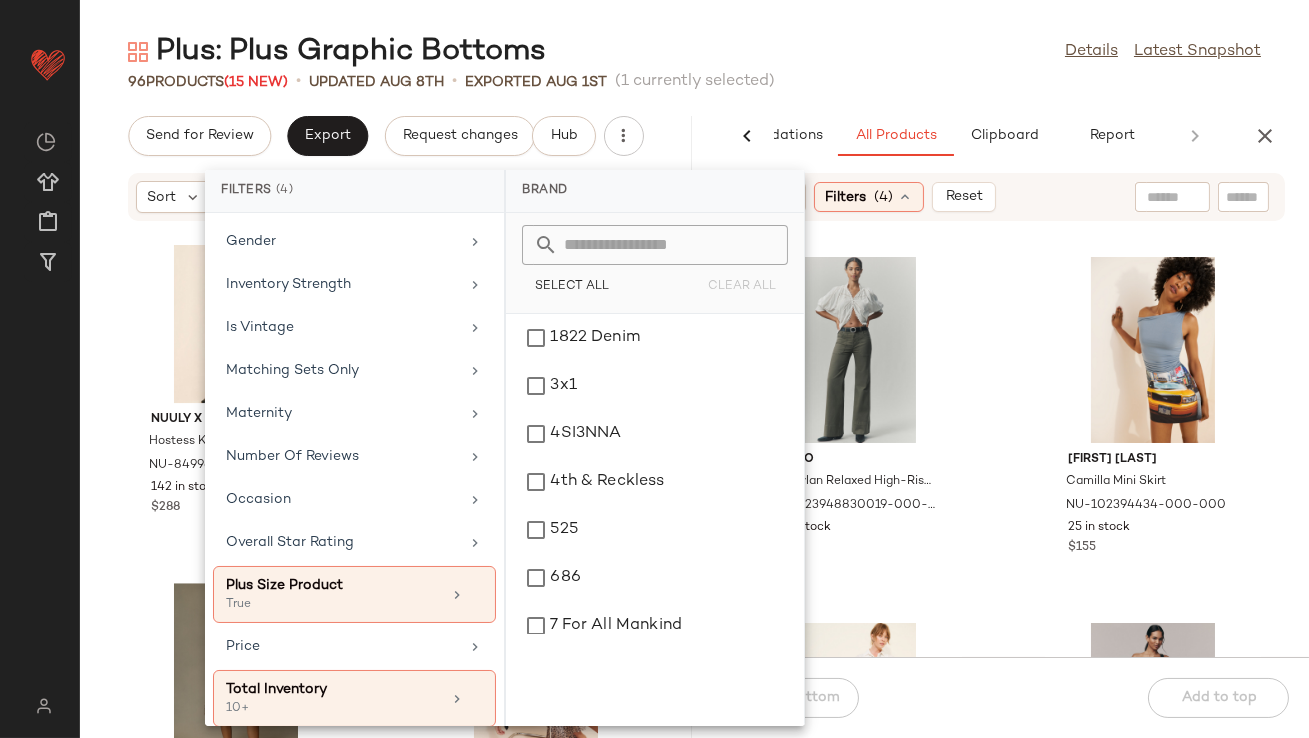 scroll, scrollTop: 516, scrollLeft: 0, axis: vertical 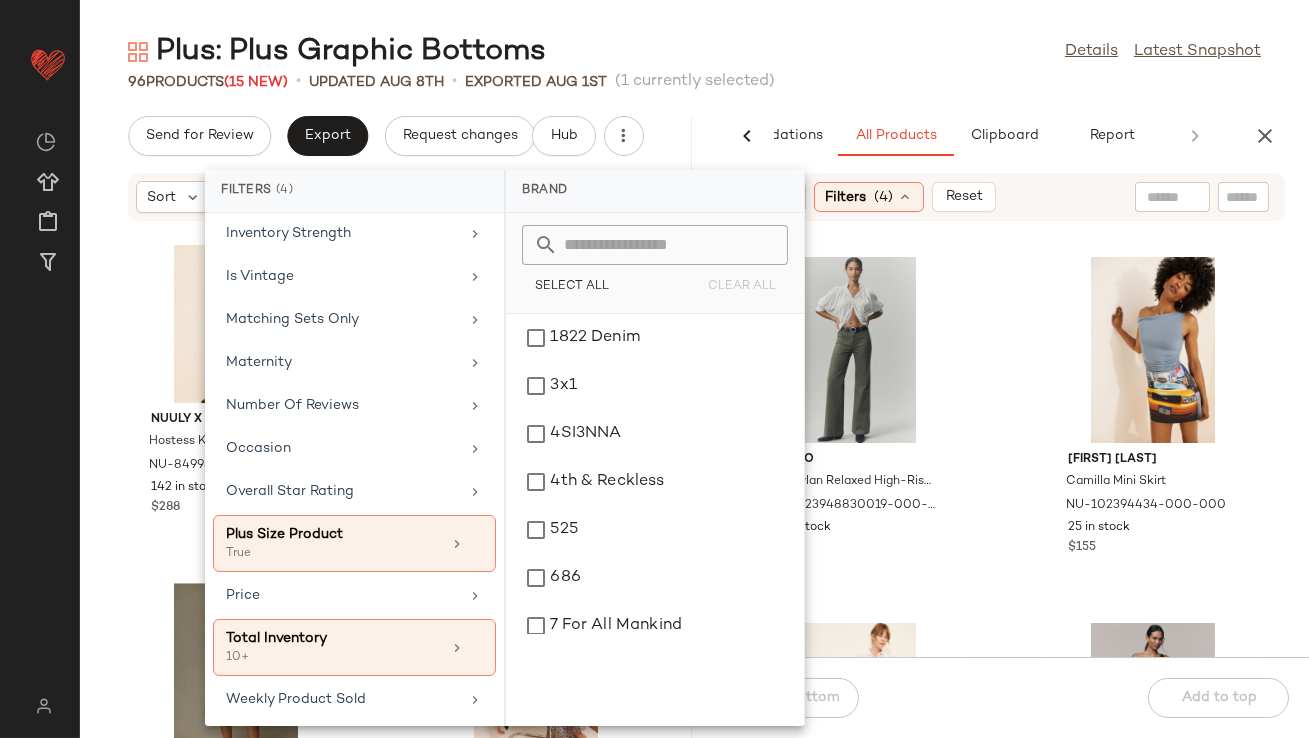 click on "Plus: Plus Graphic Bottoms  Details   Latest Snapshot  96   Products  (15 New)  •   updated Aug 8th  •  Exported Aug 1st   (1 currently selected)   Send for Review   Export   Request changes   Hub  Sort  Filters Geisha Designs Tiered Floral Maxi Skirt NU-90887126-000-040 8 in stock $200 5 Anthropologie Silky Asymmetrical Midi Skirt NU-4120652010054-000-049 3 in stock $138 2 Nuuly x Rachel Antonoff Hostess Knit Skort NU-84996081-000-009 142 in stock $288  SET  Nuuly x Selkie All Day Sweatpants NU-87443503-000-000 4 in stock $198 Pilcro Bermuda Cheetah Shorts NU-4125900970037-000-029 2 in stock $108 25 RIXO Presslee Tiered Silk Blend Maxi Skirt NU-95420105-000-000 19 in stock $330 5 Bl-nk Yashi Sequin Skirt NU-88342605-000-014 19 in stock $130 Anthropologie The Tilda Slip Skirt NU-4120652010041-000-009 2 in stock $98 10  AI Recommendations   All Products   Clipboard   Report  Sort  Filters  (4)   Reset  Pilcro The Rylan Relaxed High-Rise Flare Pants NU-4123948830019-000-030 28 in stock $138 25 in stock 3" 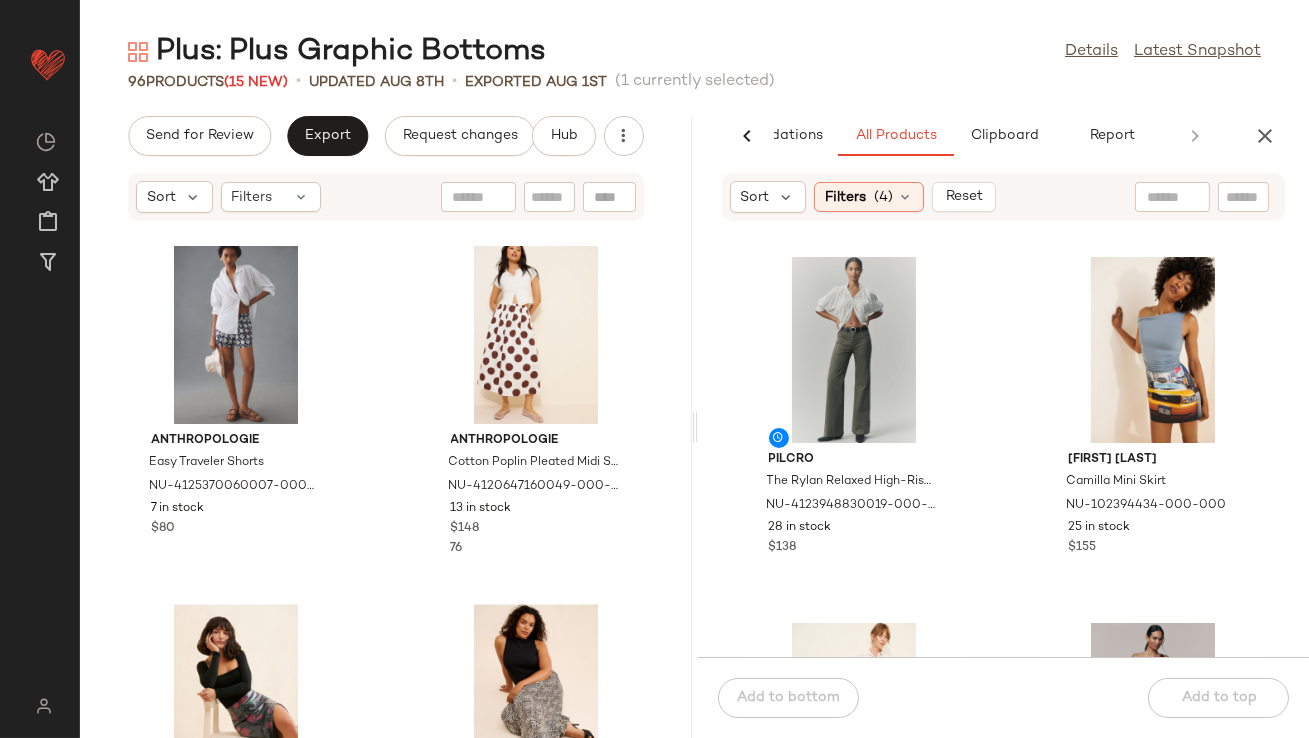 scroll, scrollTop: 9439, scrollLeft: 0, axis: vertical 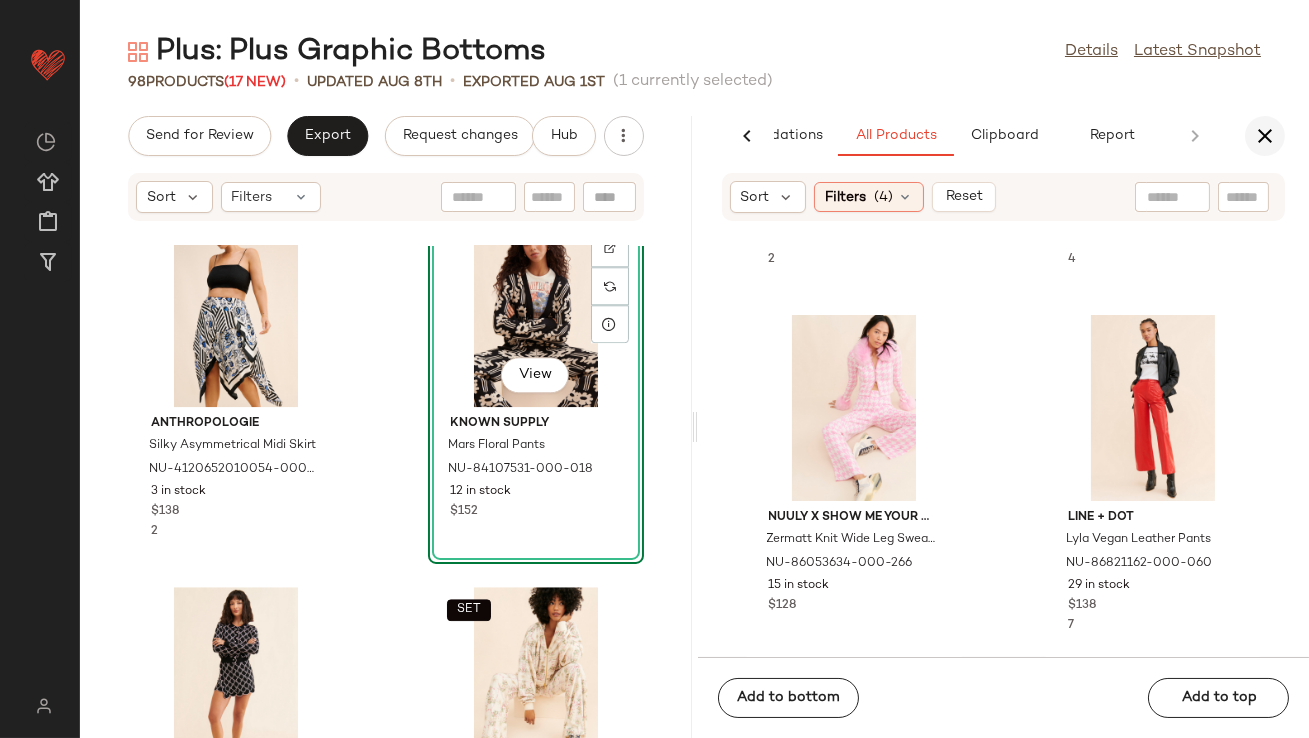 click at bounding box center (1265, 136) 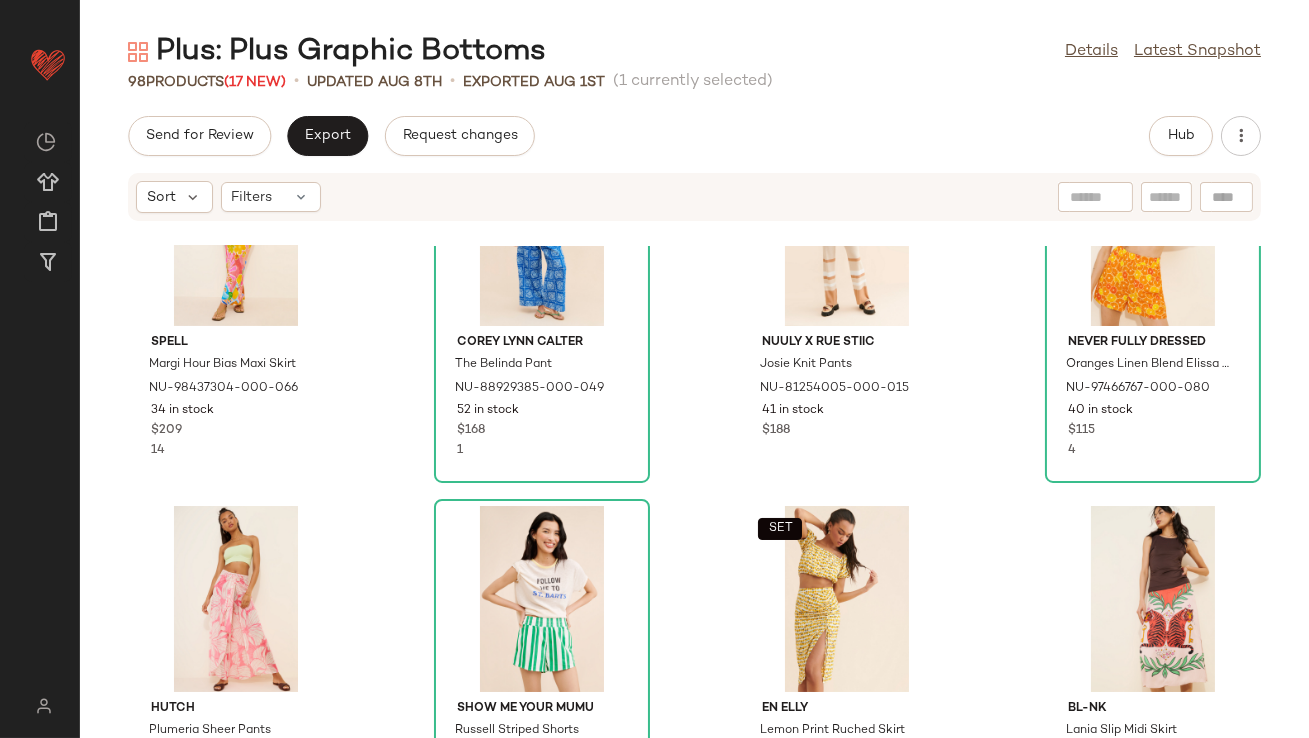 scroll, scrollTop: 0, scrollLeft: 0, axis: both 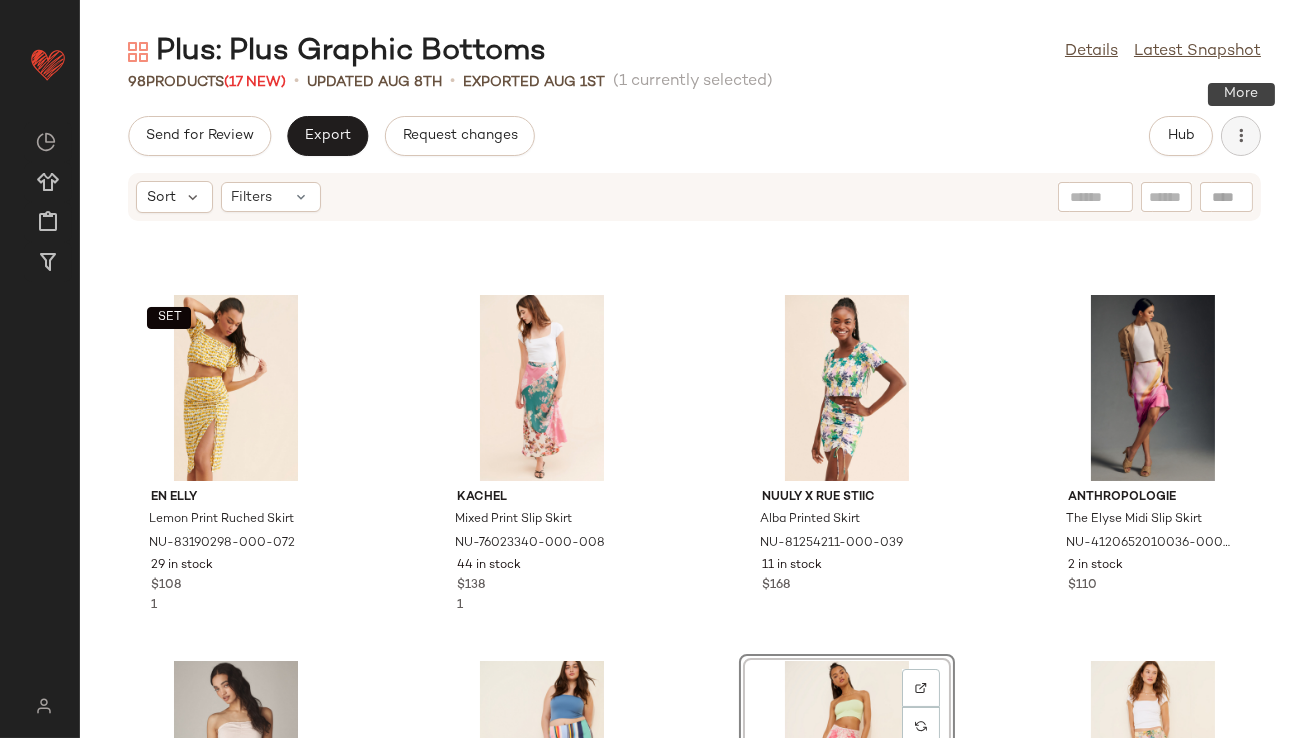 click 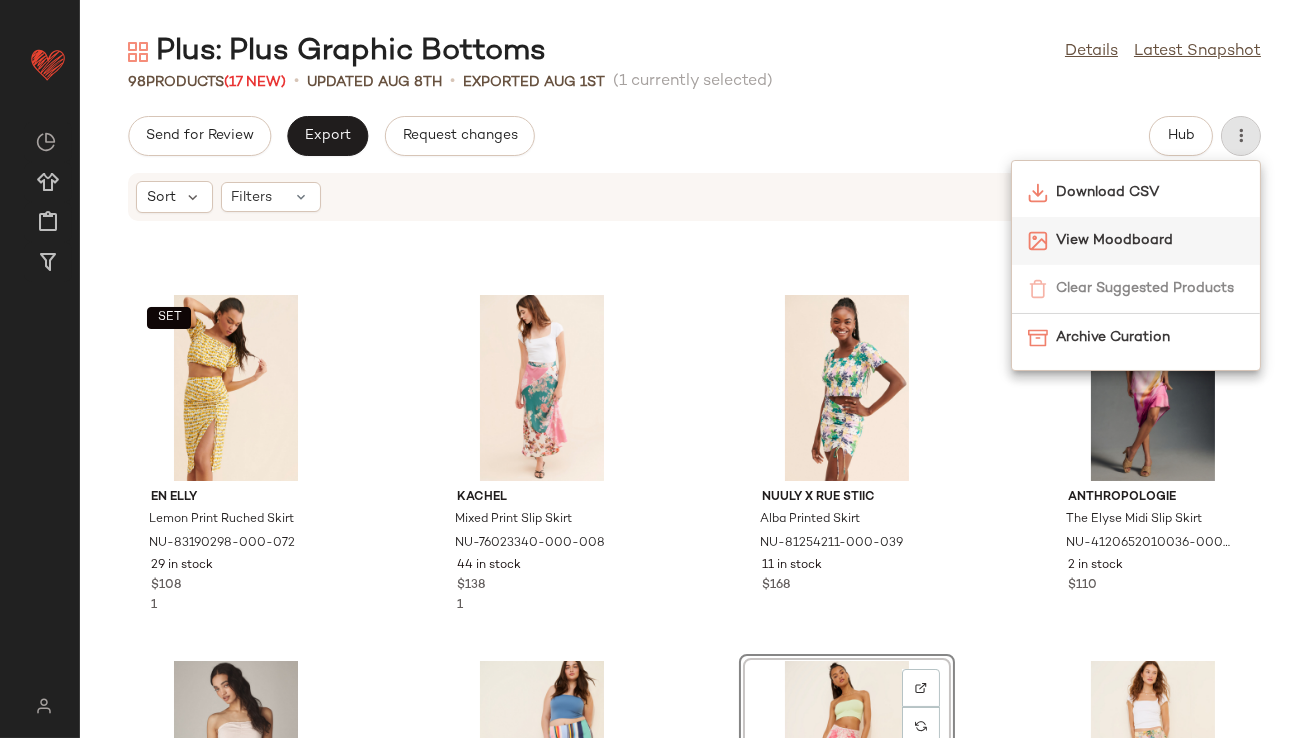 click on "View Moodboard" at bounding box center [1150, 240] 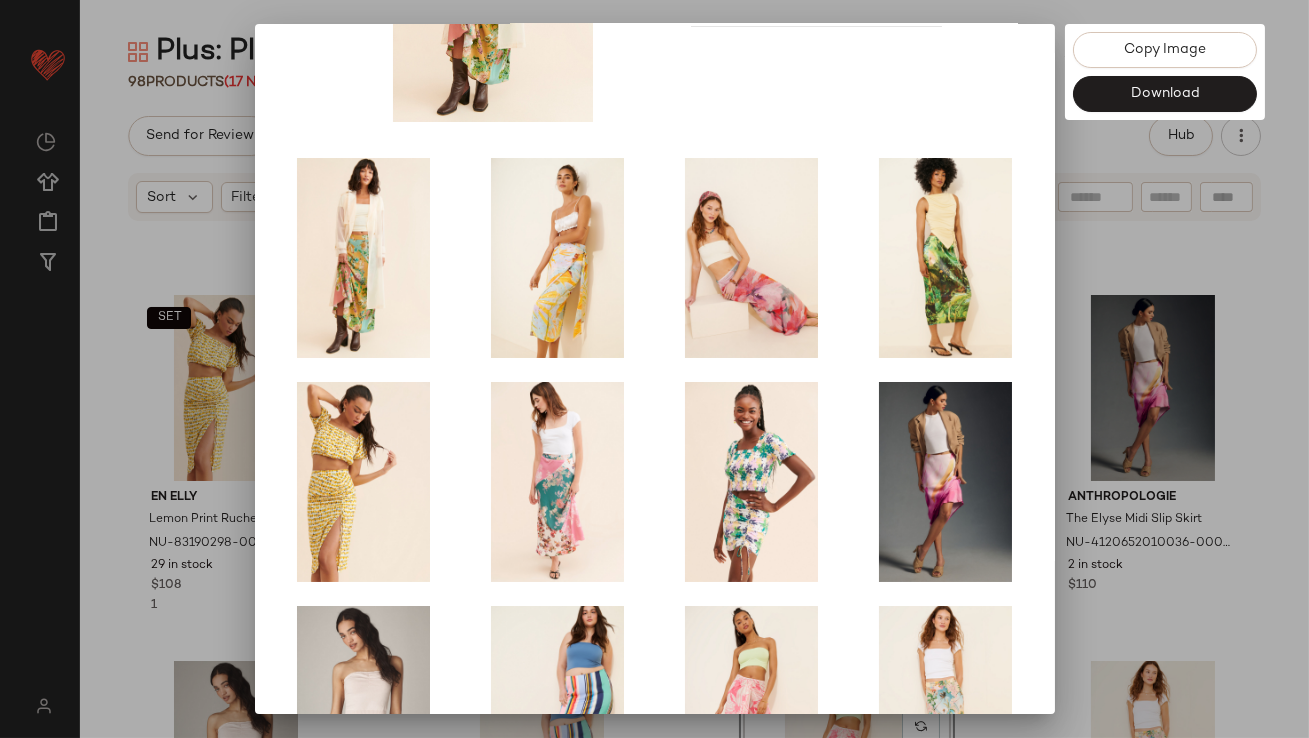 scroll, scrollTop: 341, scrollLeft: 0, axis: vertical 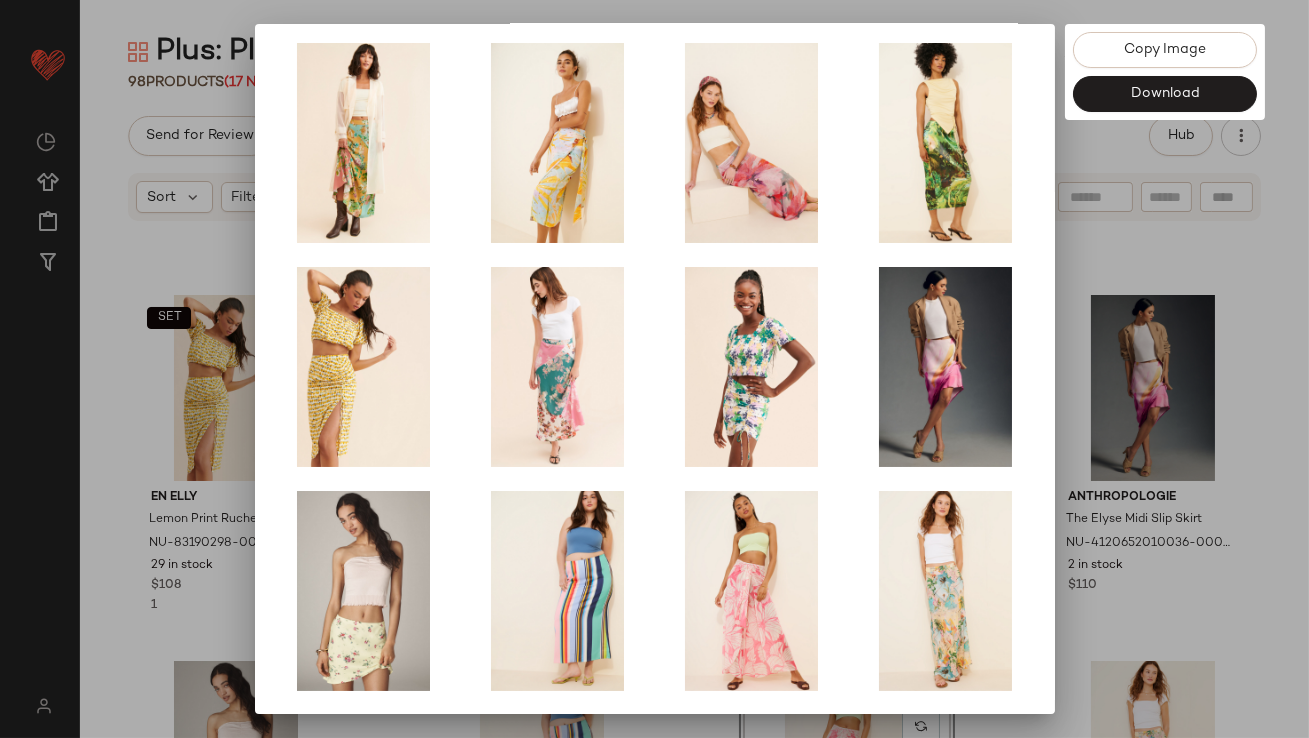 click at bounding box center [654, 369] 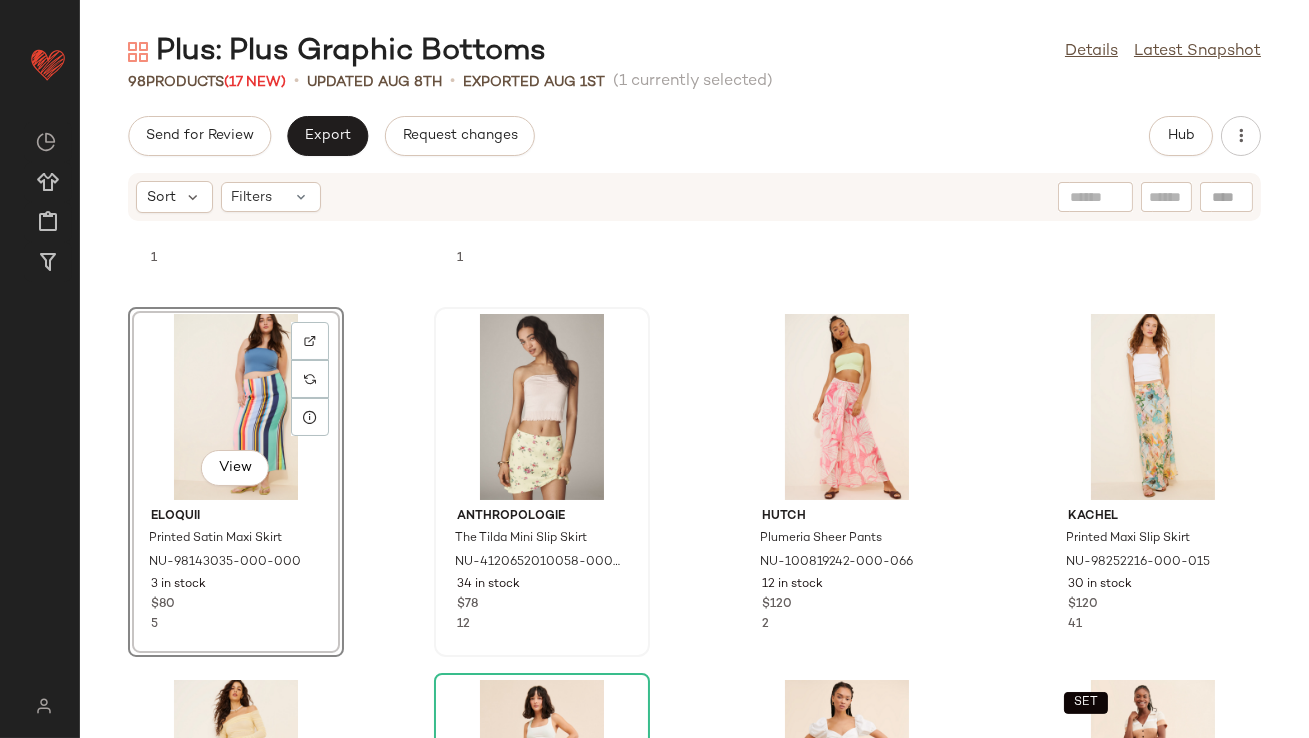 scroll, scrollTop: 266, scrollLeft: 0, axis: vertical 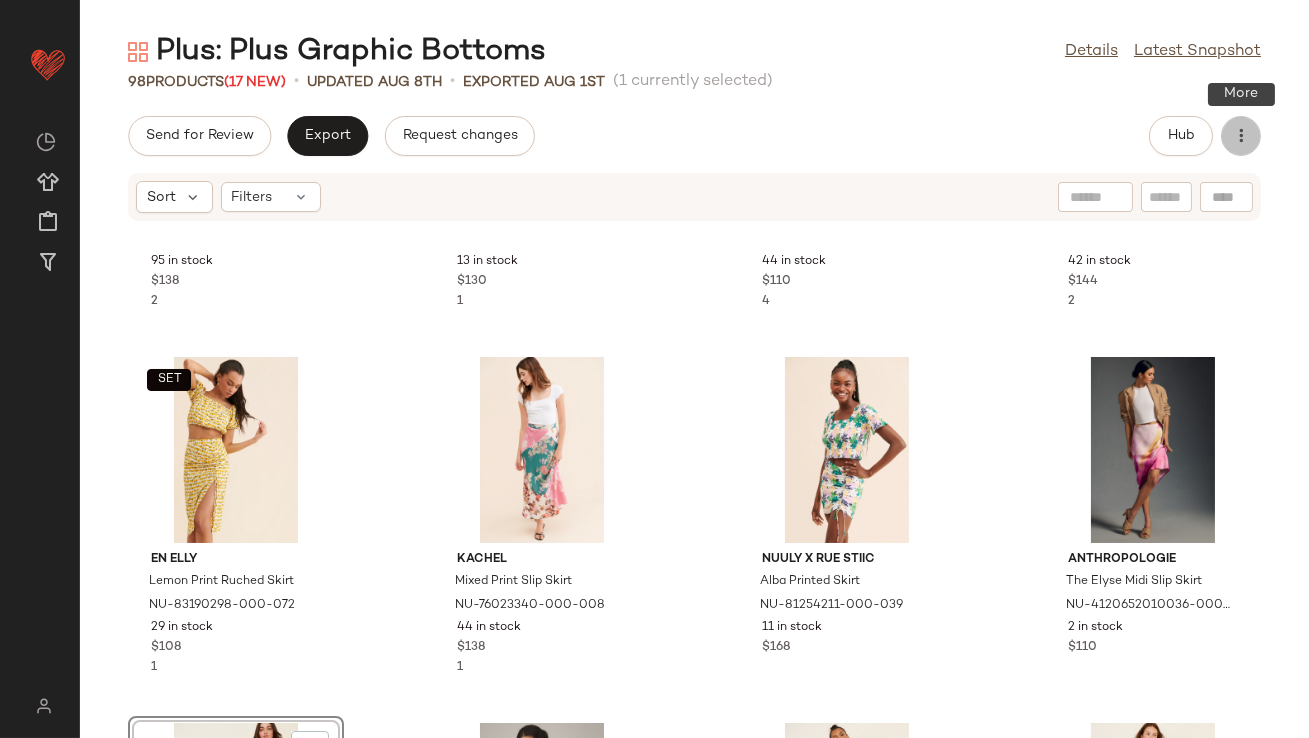 click 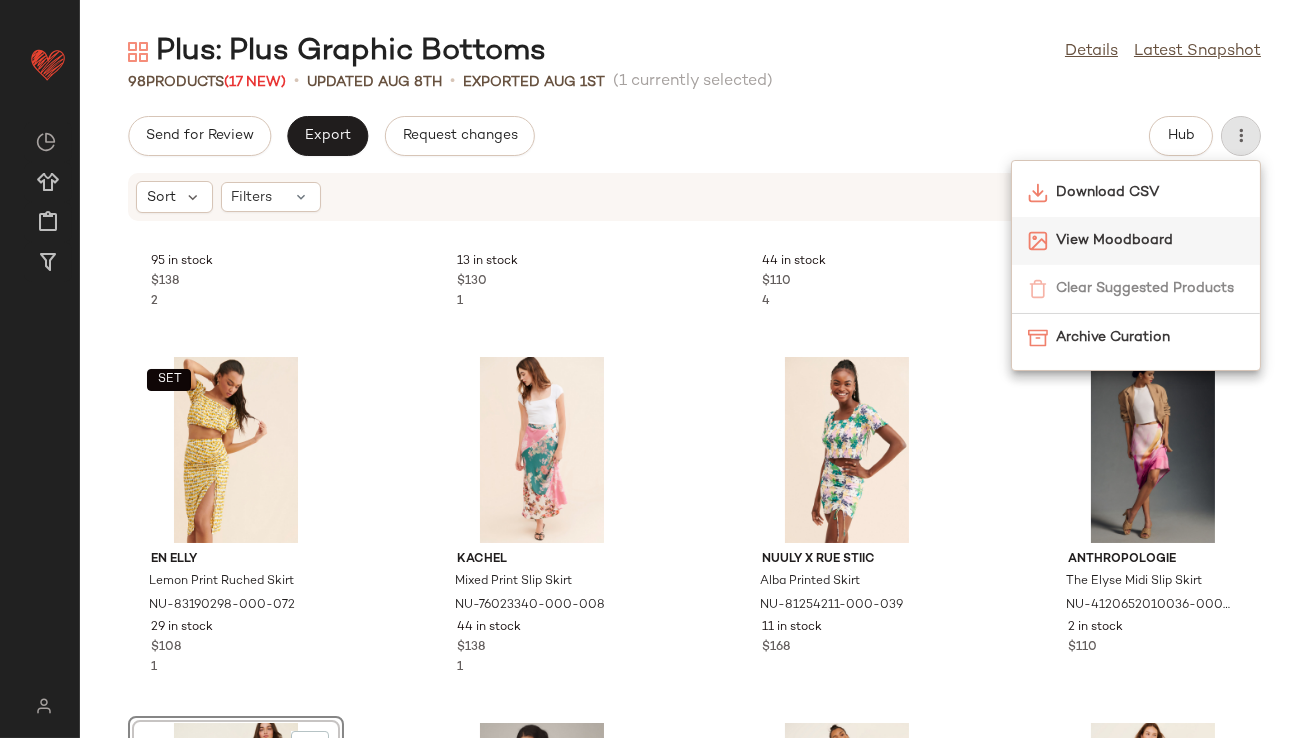 click on "View Moodboard" at bounding box center [1150, 240] 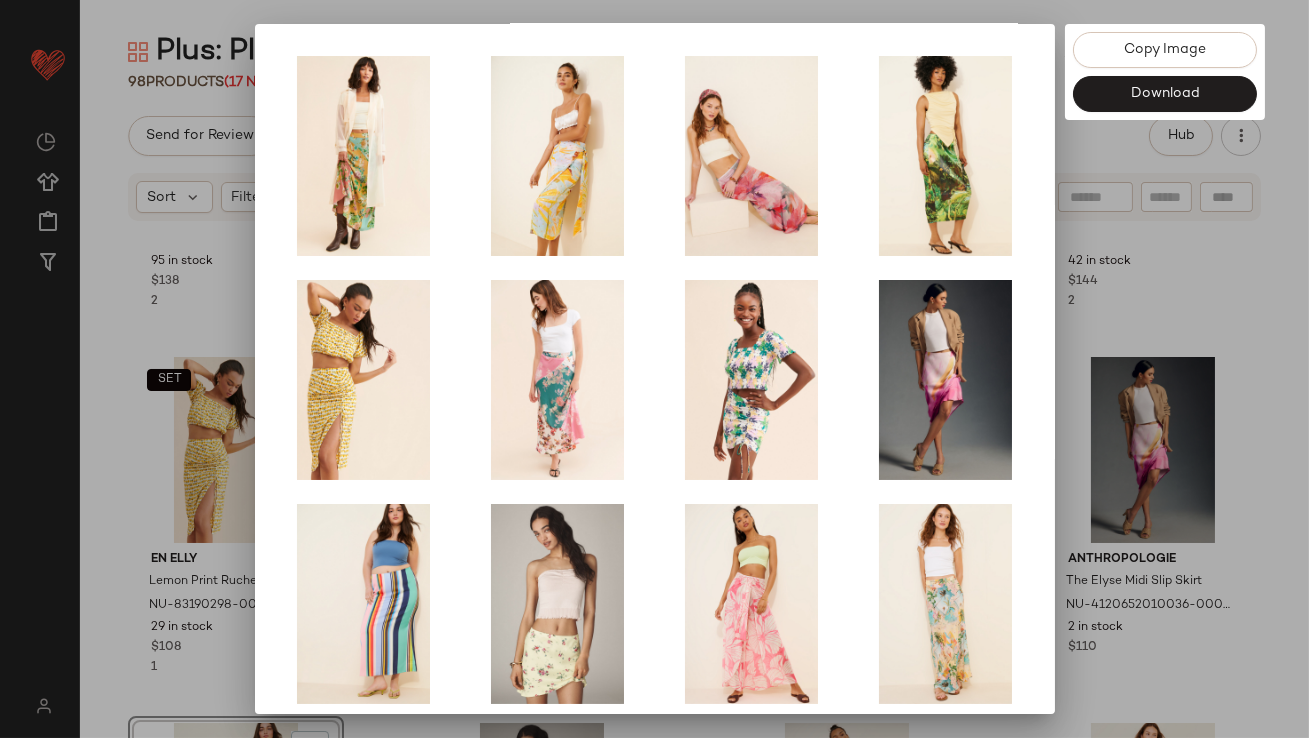 scroll, scrollTop: 341, scrollLeft: 0, axis: vertical 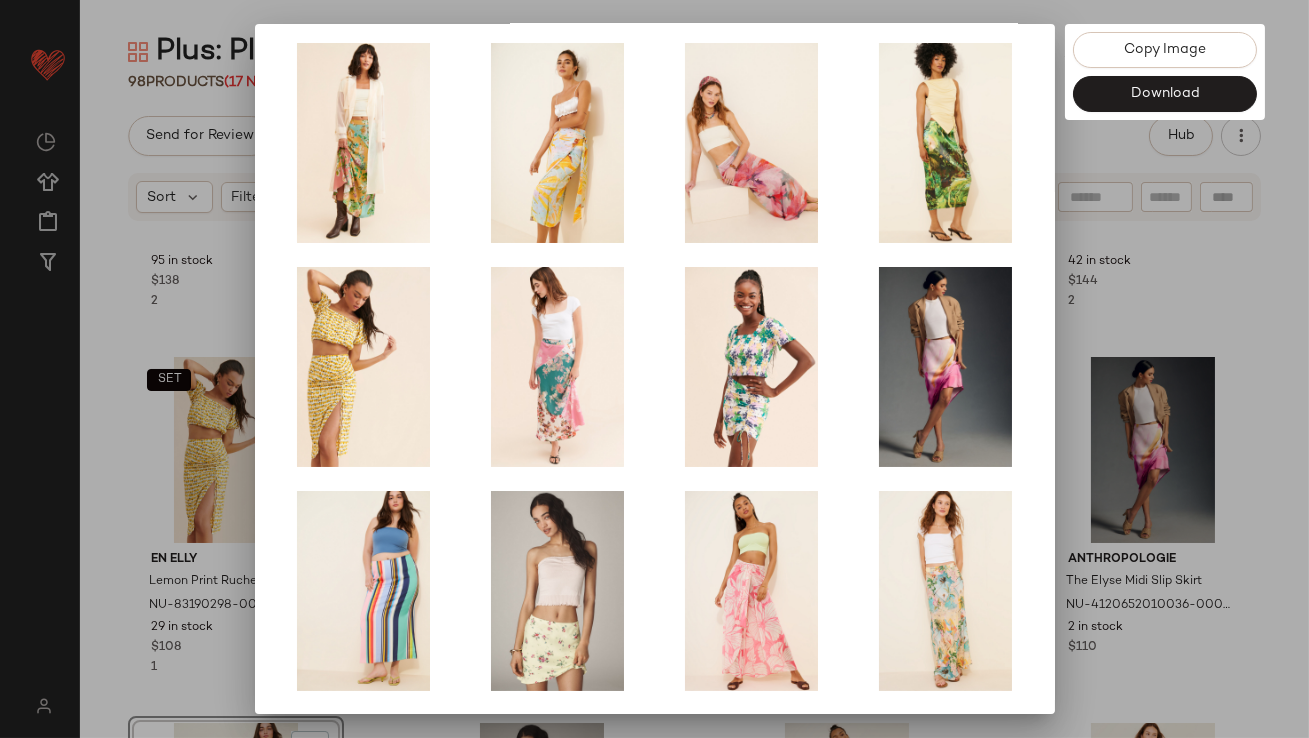 click at bounding box center (654, 369) 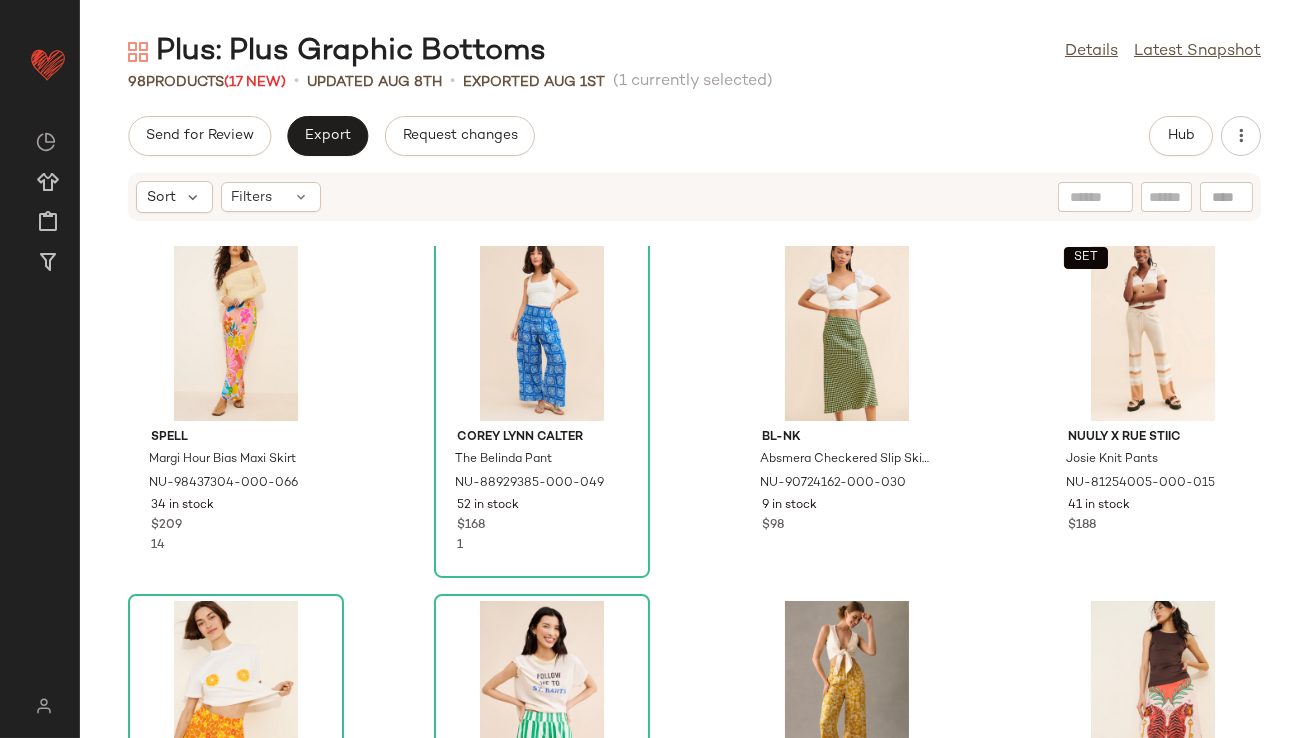 scroll, scrollTop: 1256, scrollLeft: 0, axis: vertical 